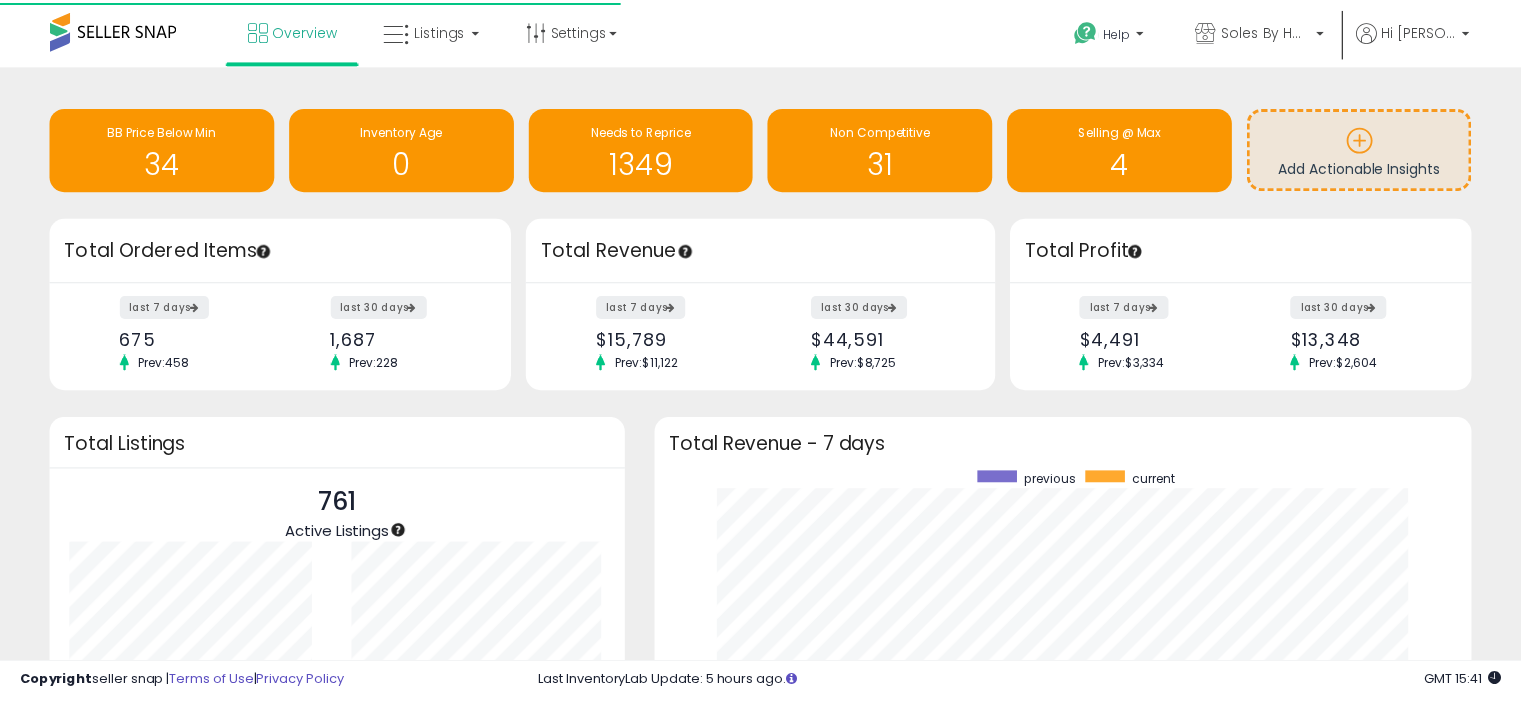 scroll, scrollTop: 0, scrollLeft: 0, axis: both 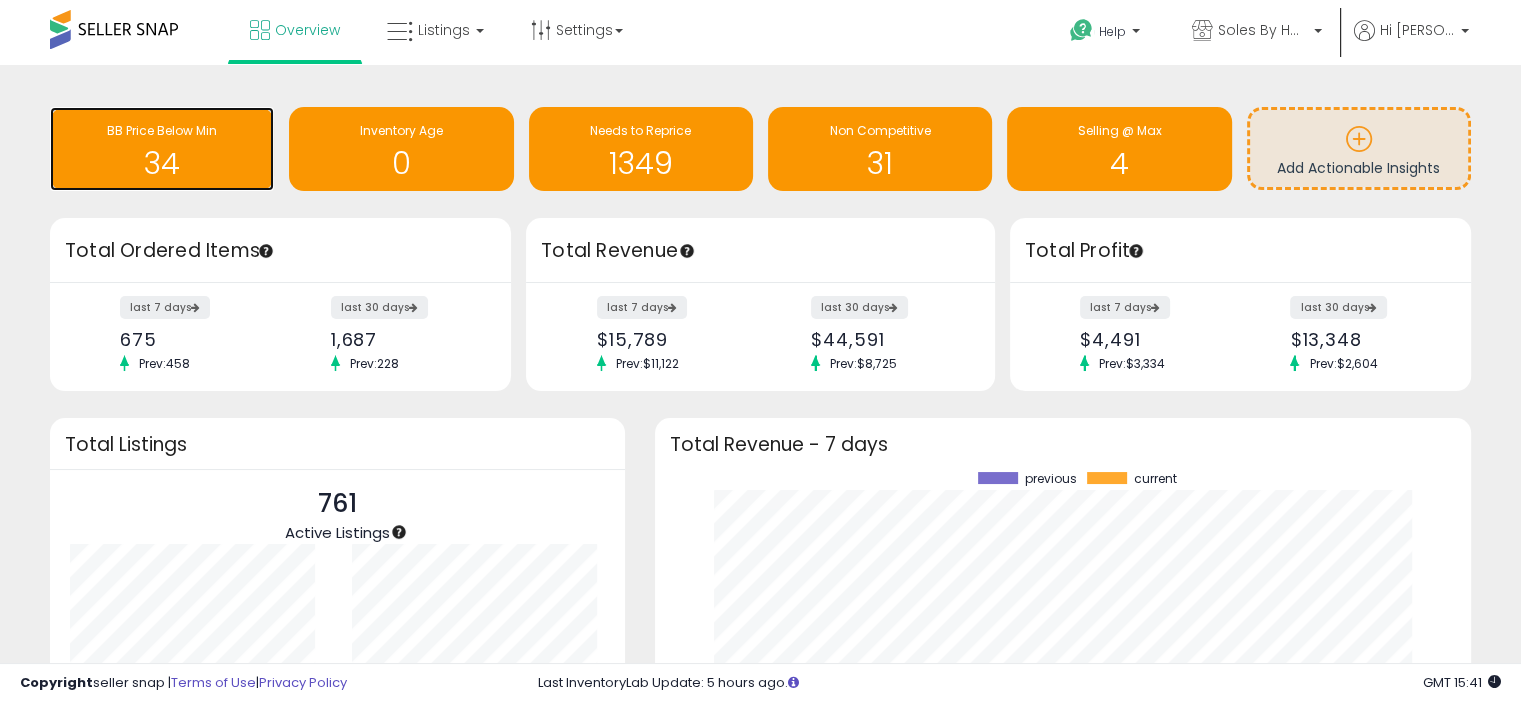 click on "BB Price Below Min" at bounding box center [162, 130] 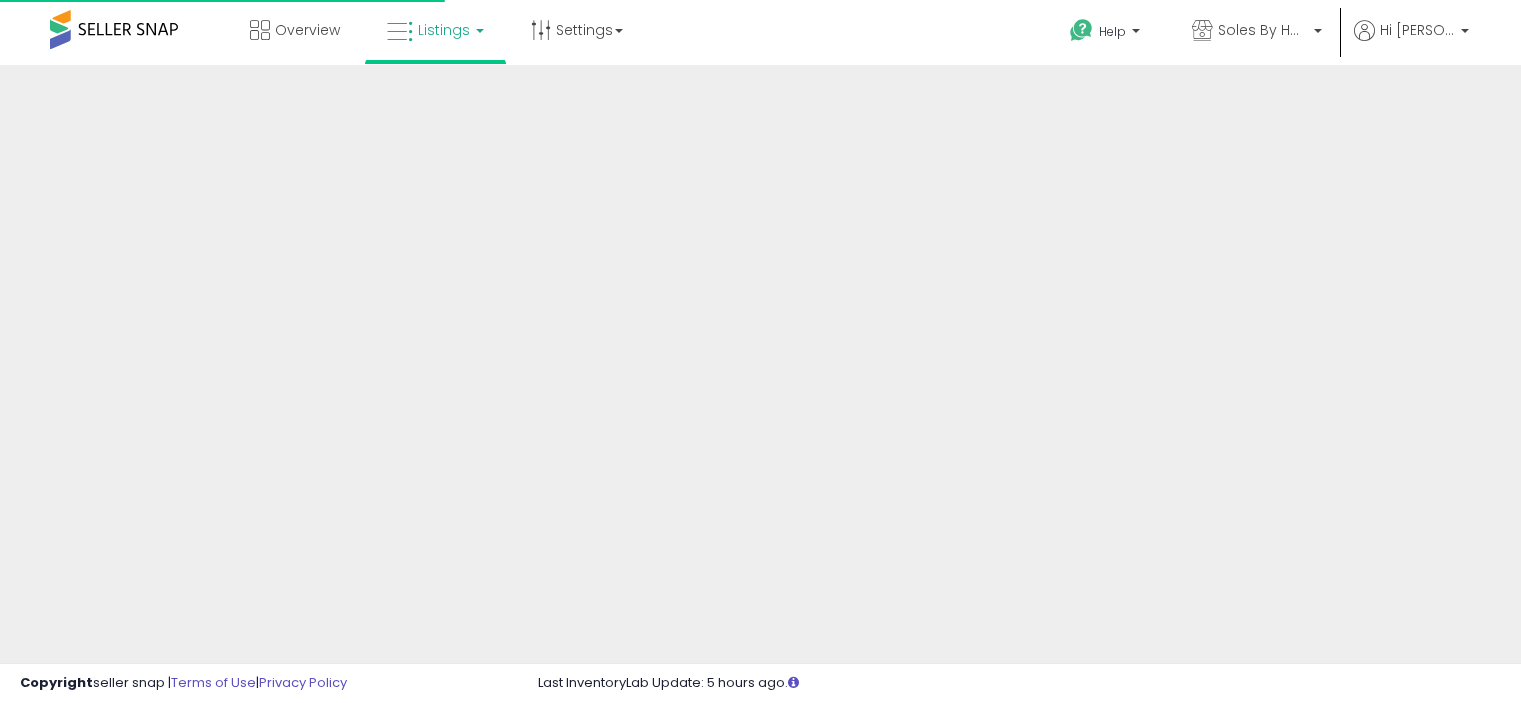 scroll, scrollTop: 0, scrollLeft: 0, axis: both 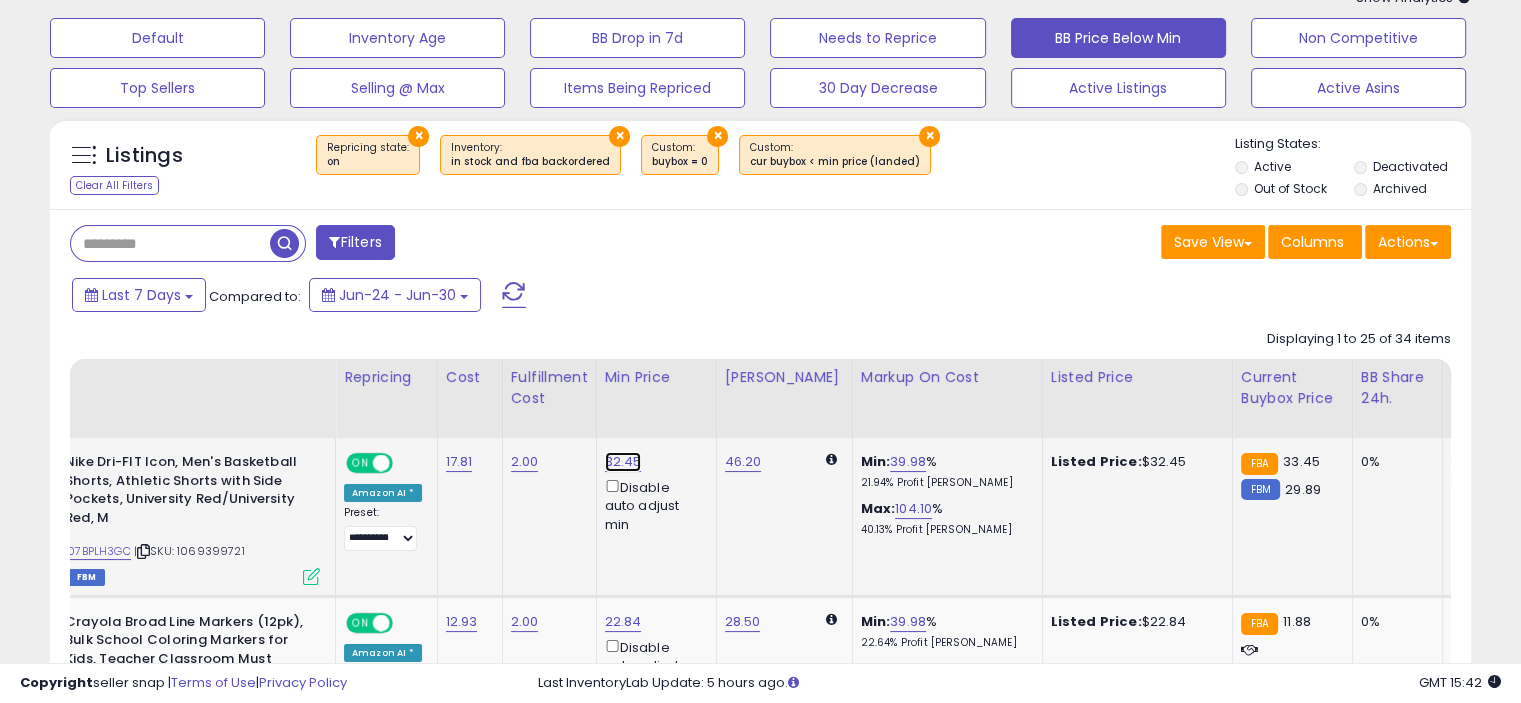 click on "32.45" at bounding box center [623, 462] 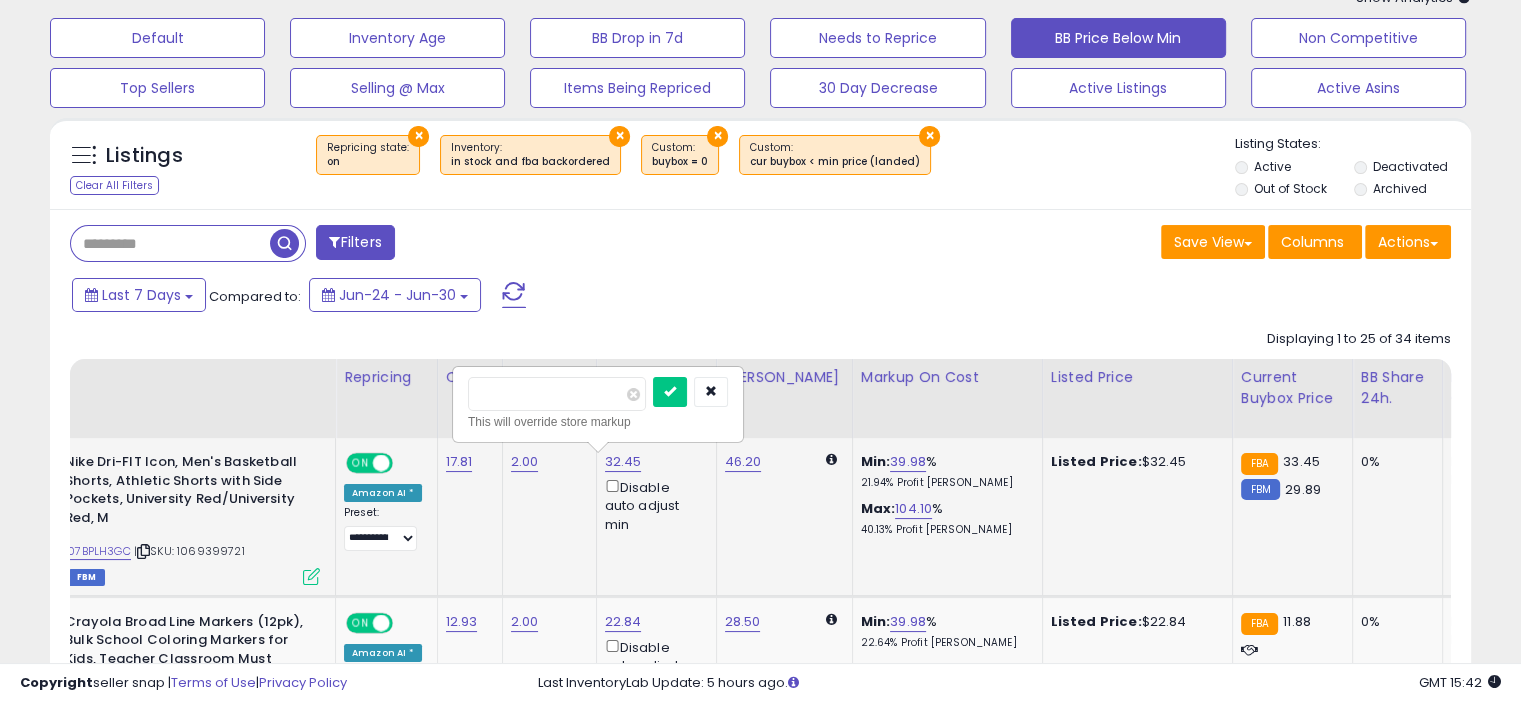 type on "*" 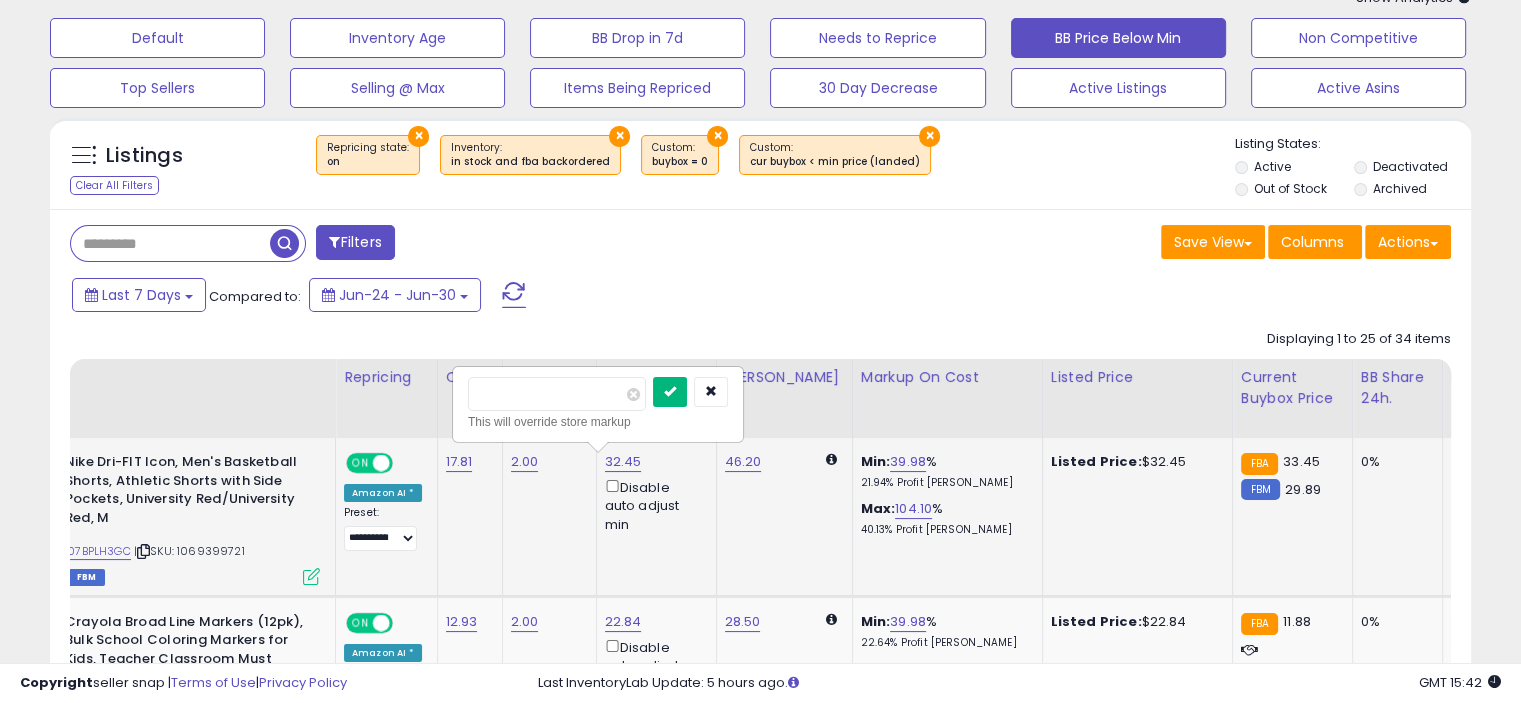 type on "**" 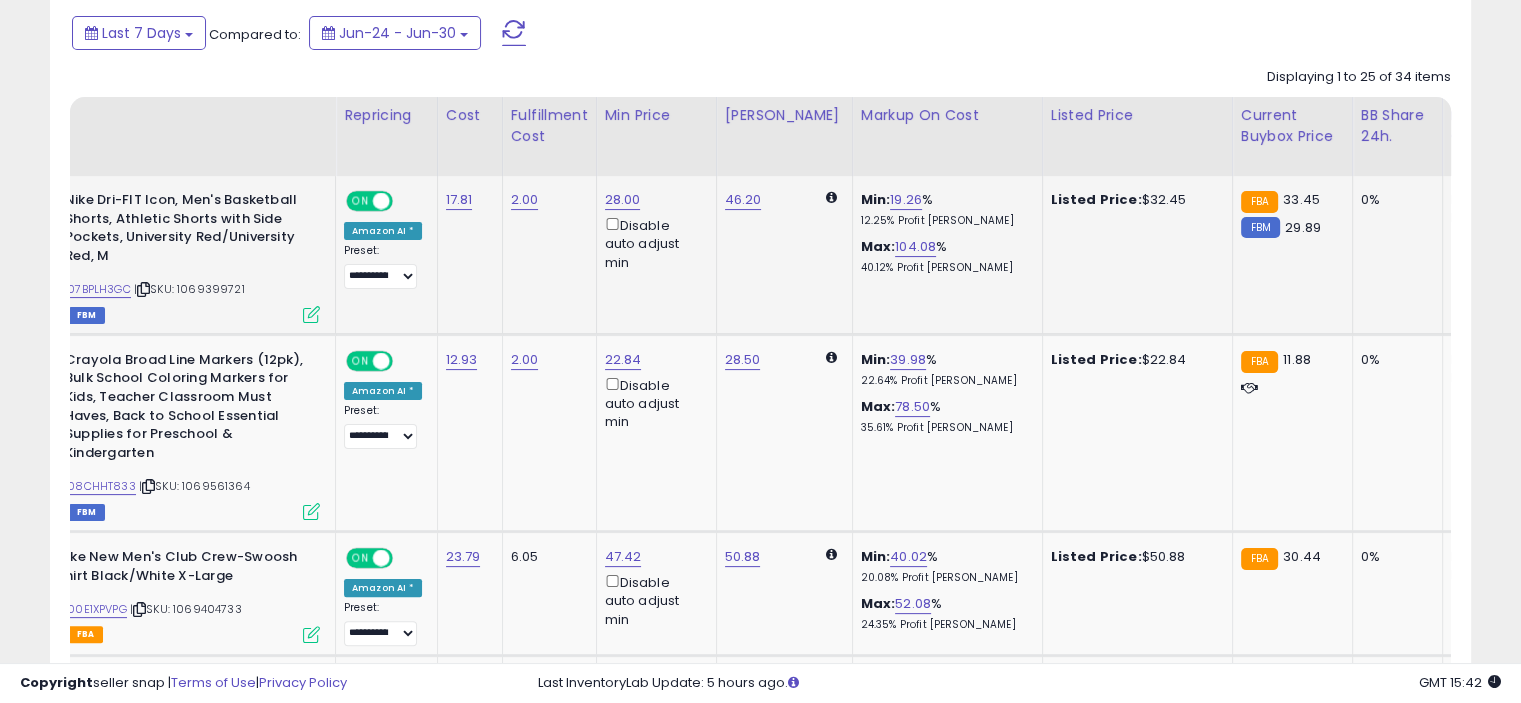scroll, scrollTop: 383, scrollLeft: 0, axis: vertical 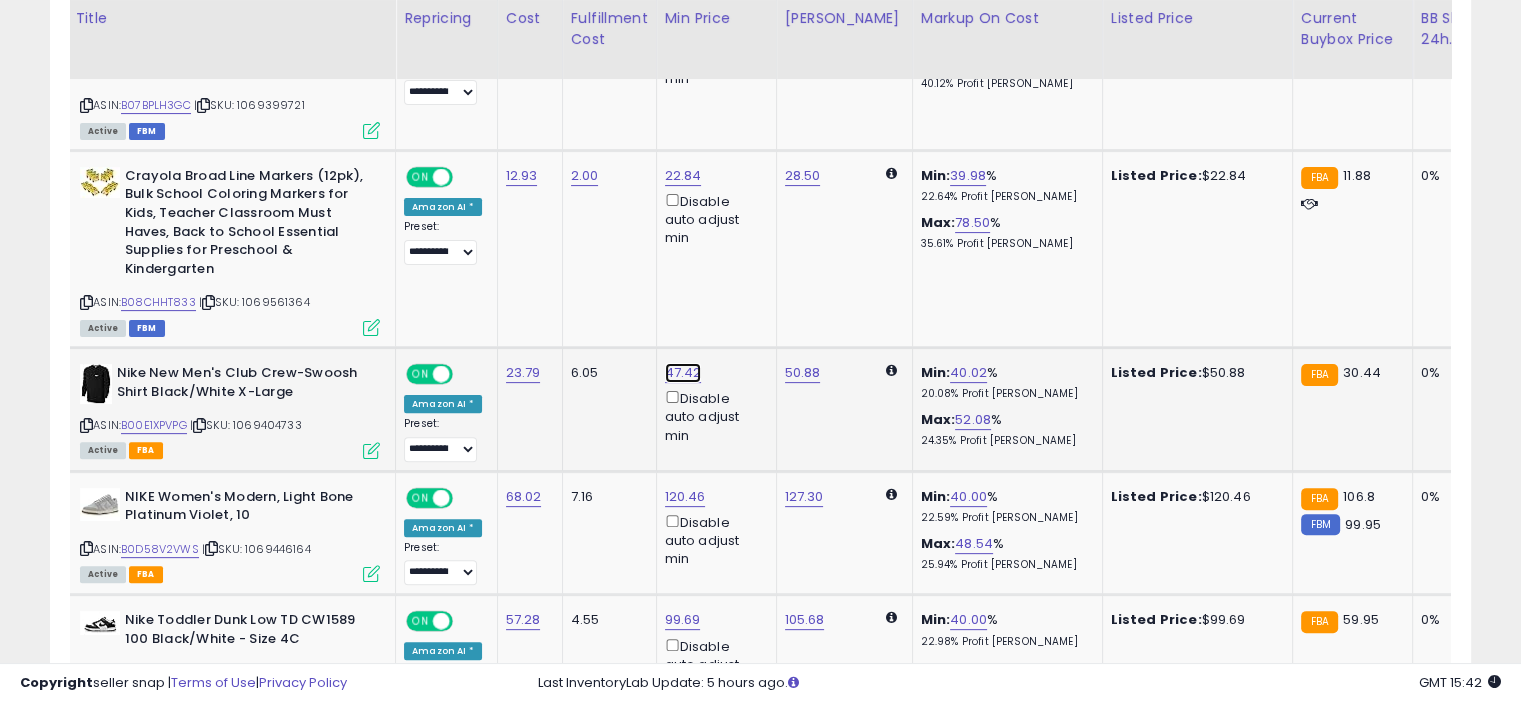 click on "47.42" at bounding box center (683, 16) 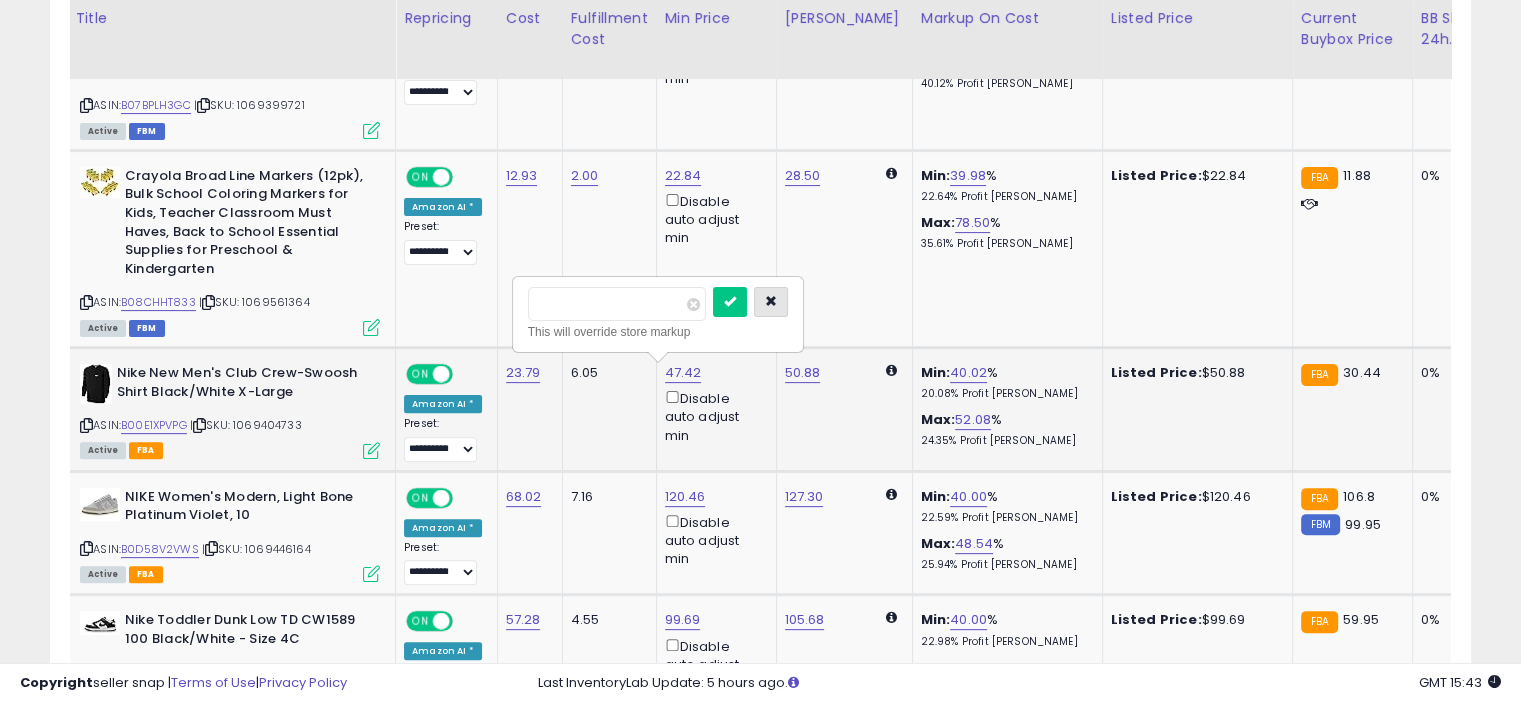 click at bounding box center [771, 302] 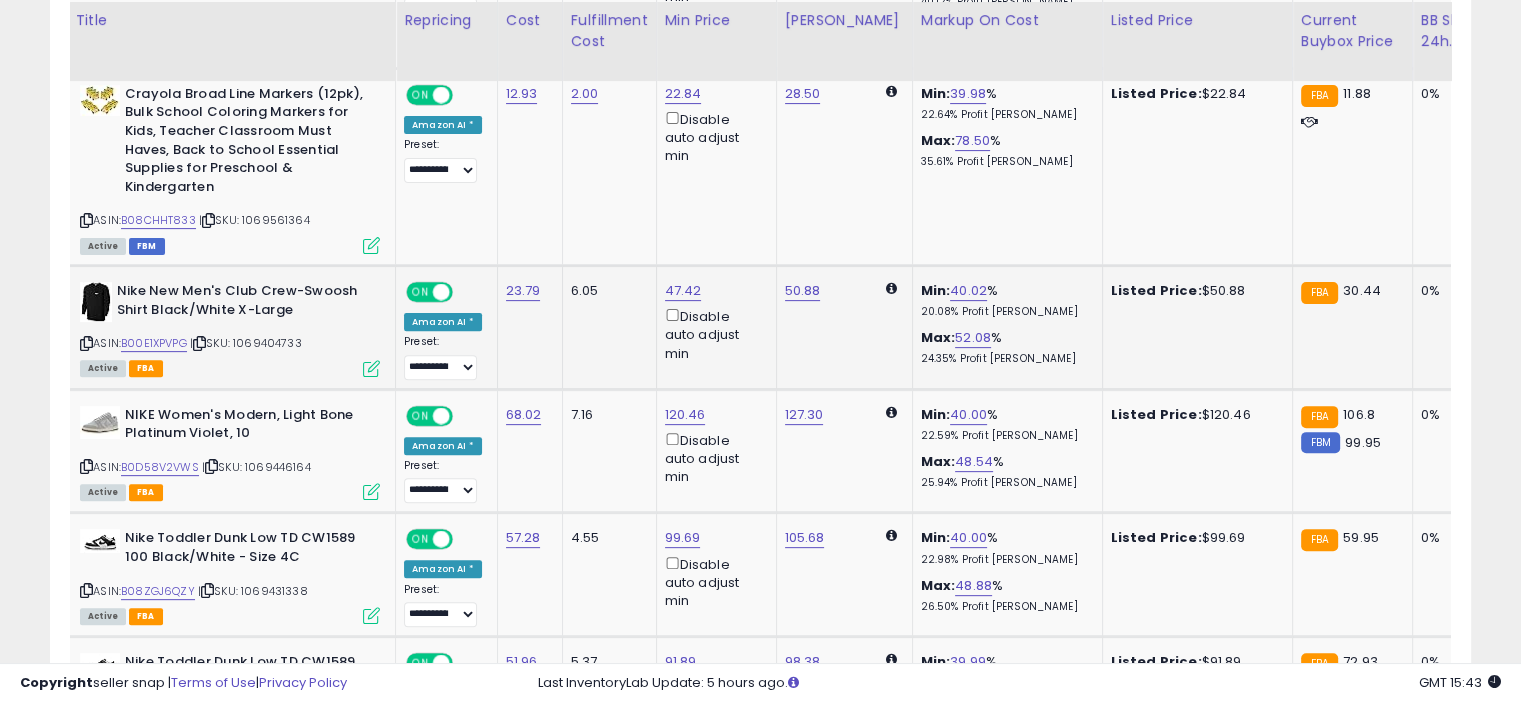 scroll, scrollTop: 626, scrollLeft: 0, axis: vertical 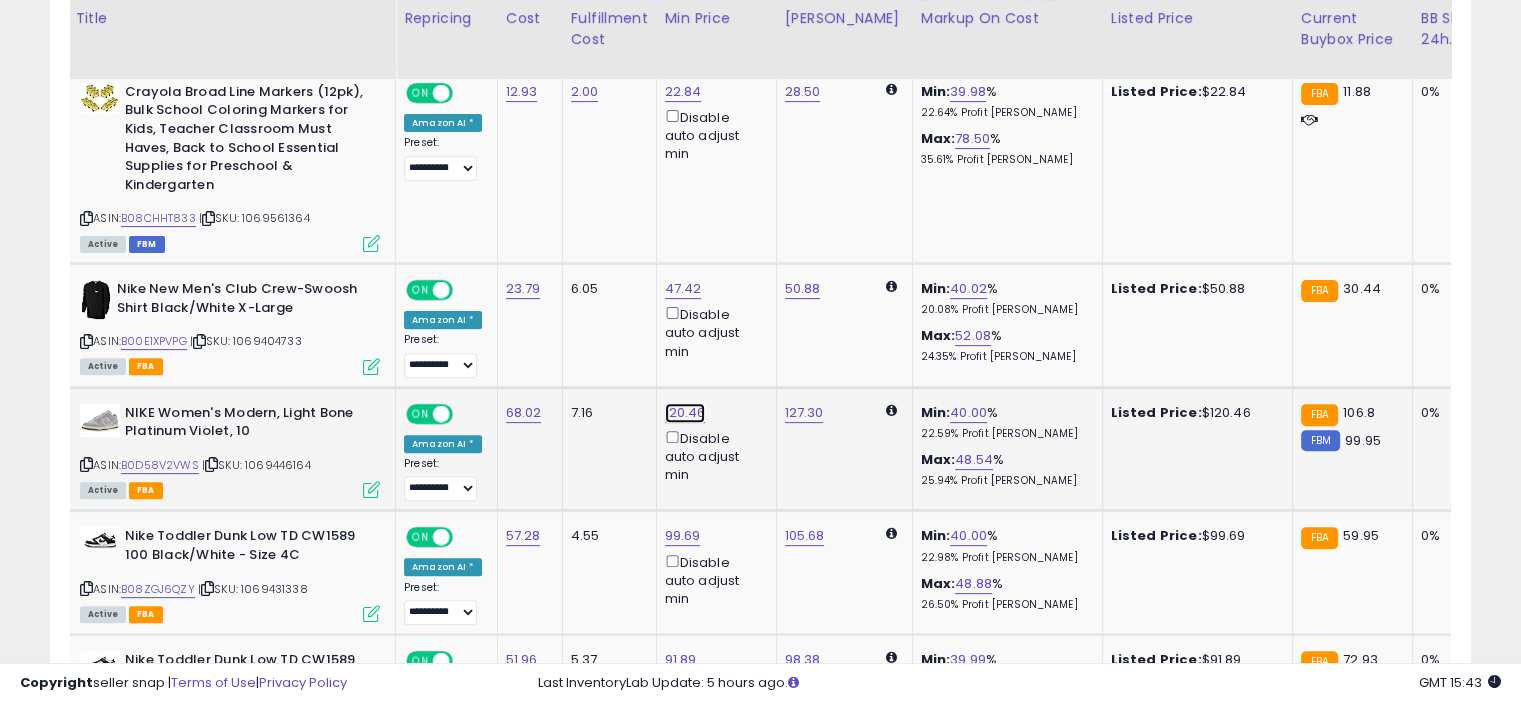click on "120.46" at bounding box center (683, -68) 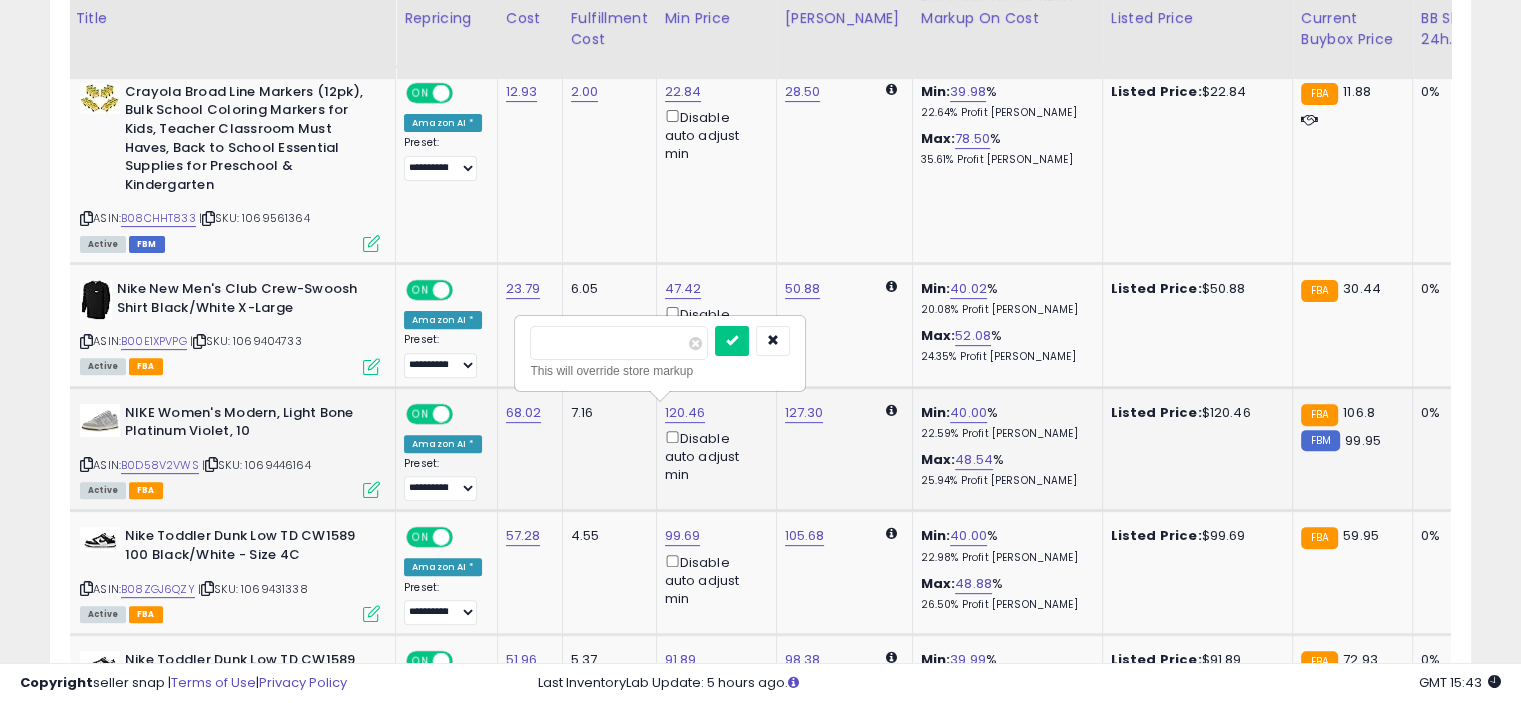 type on "*" 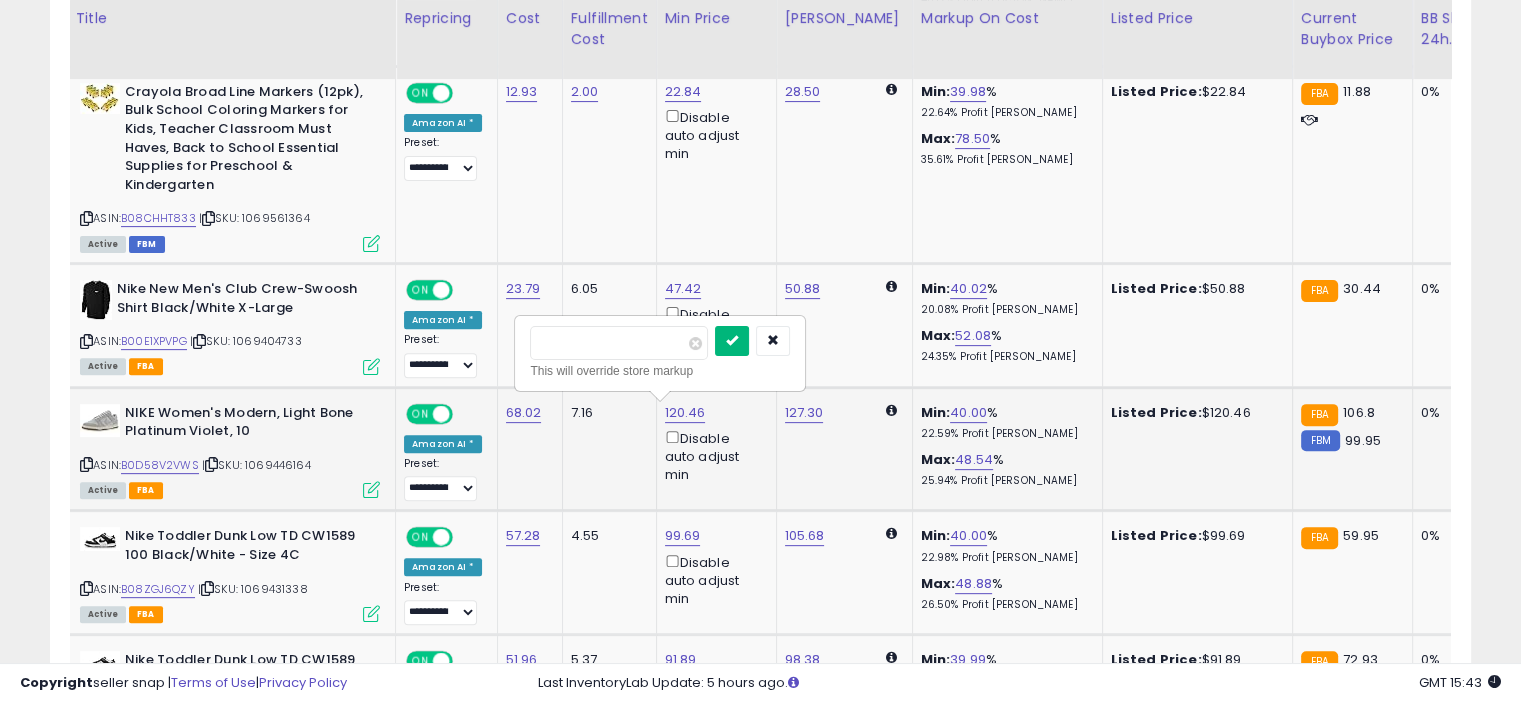 type on "**" 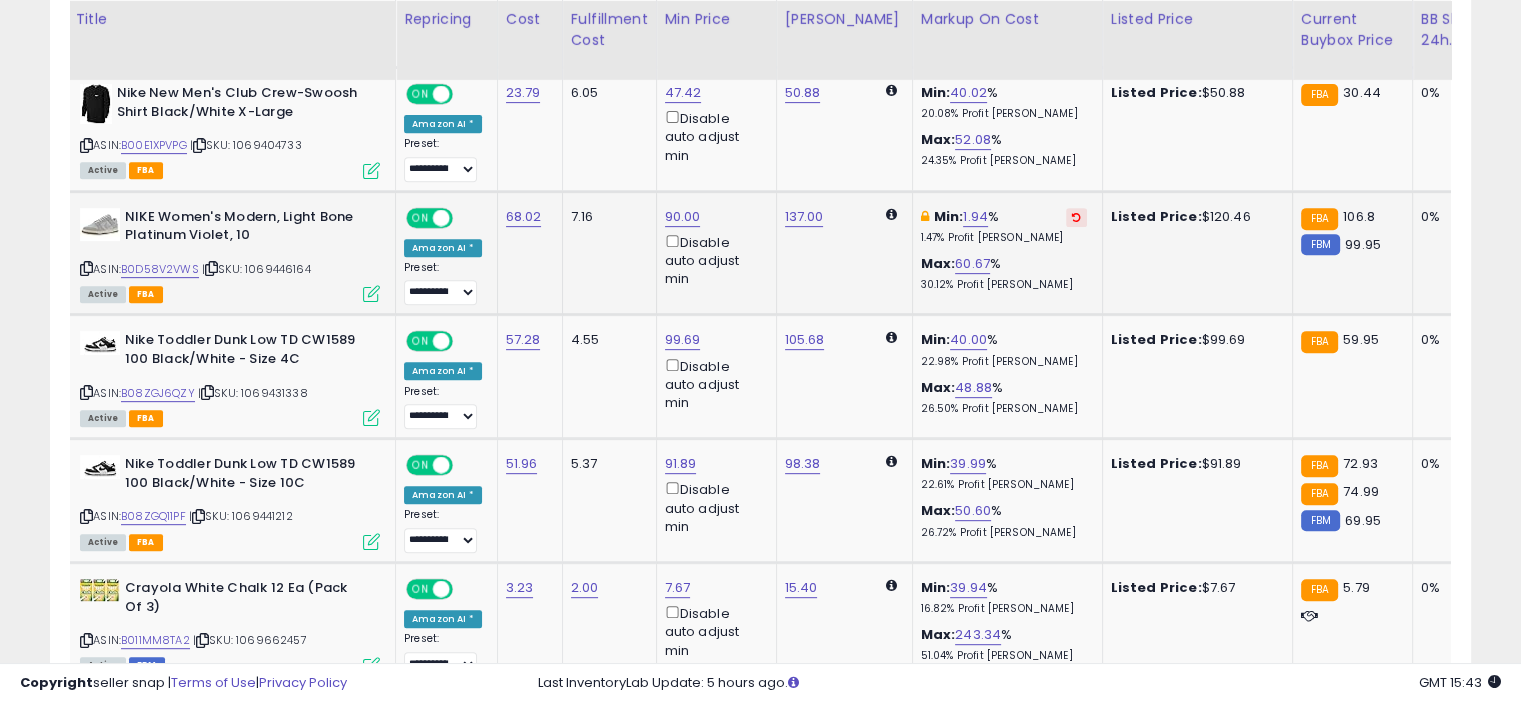 scroll, scrollTop: 823, scrollLeft: 0, axis: vertical 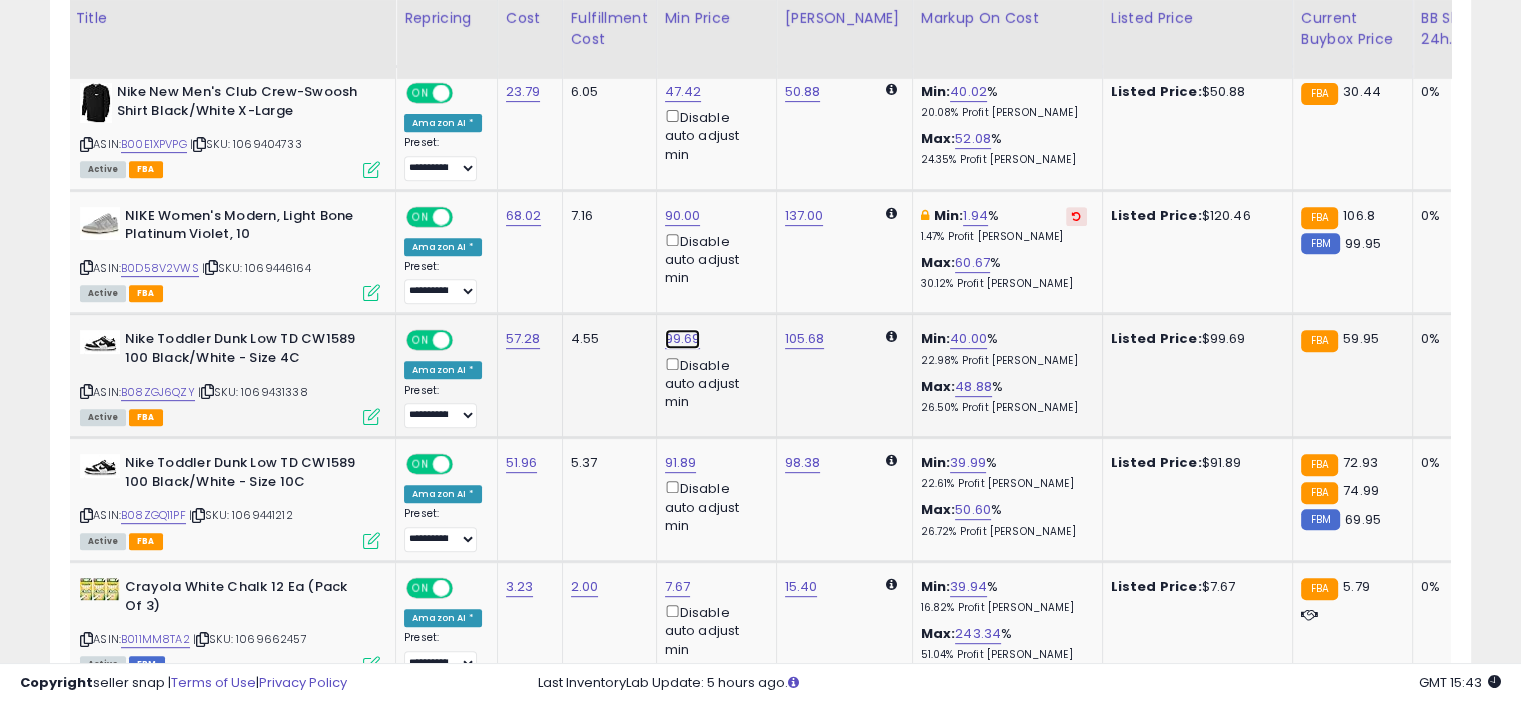 click on "99.69" at bounding box center [683, -265] 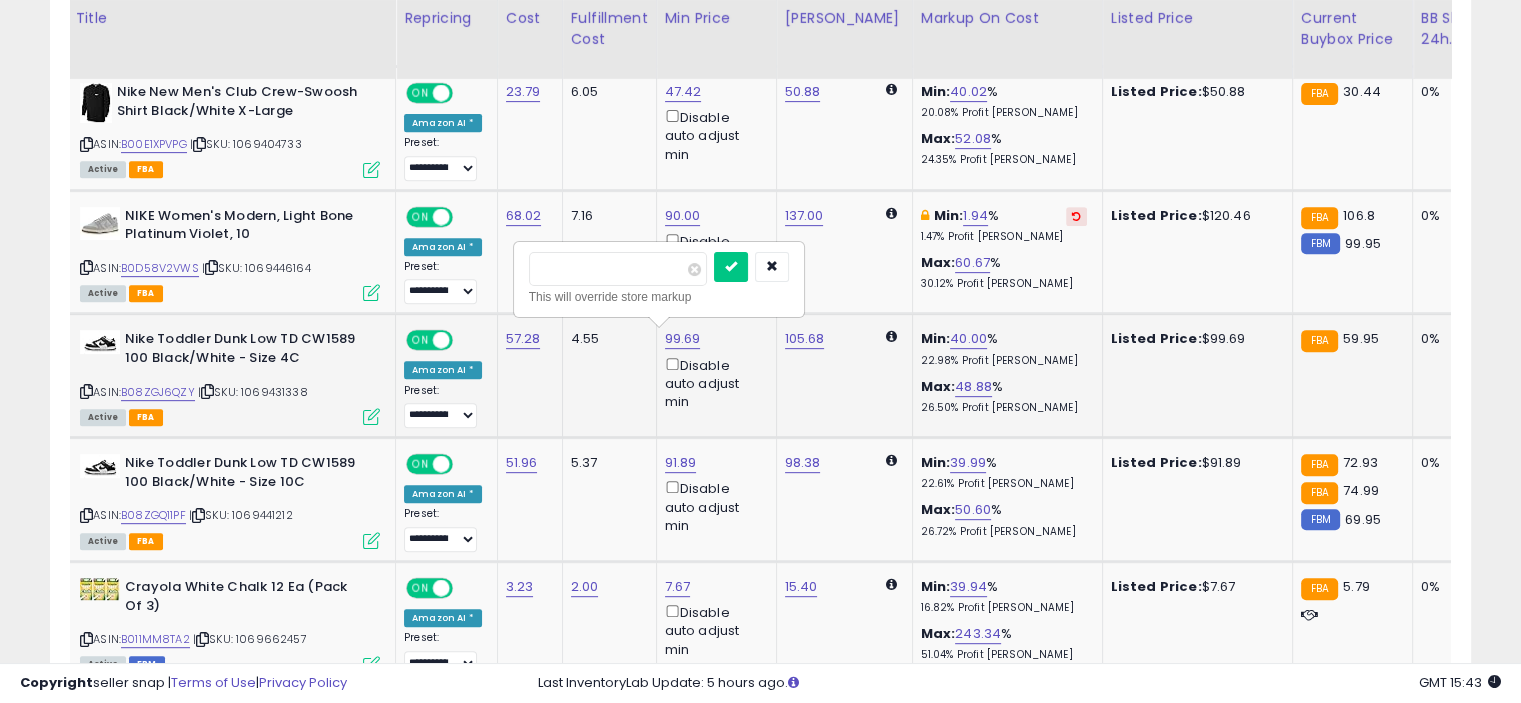 type on "*" 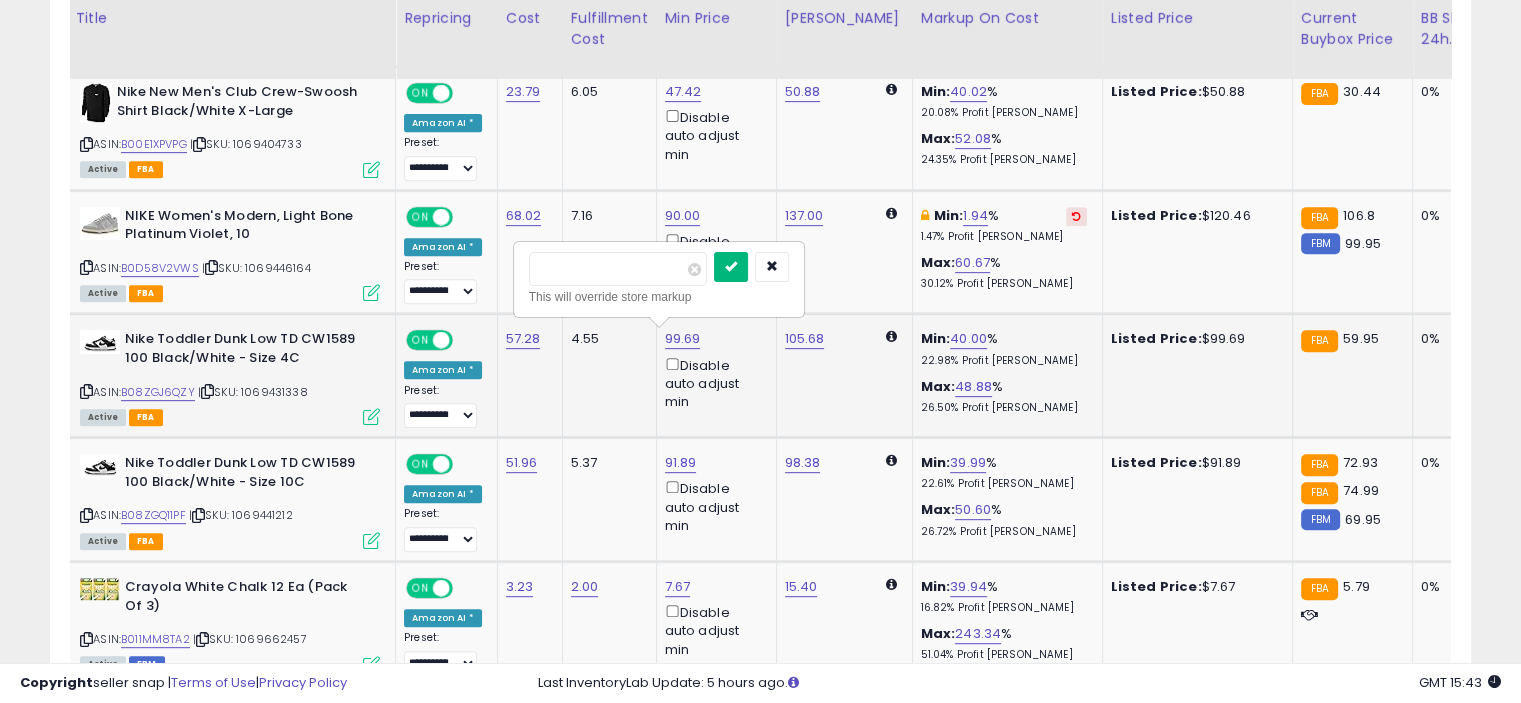 type on "**" 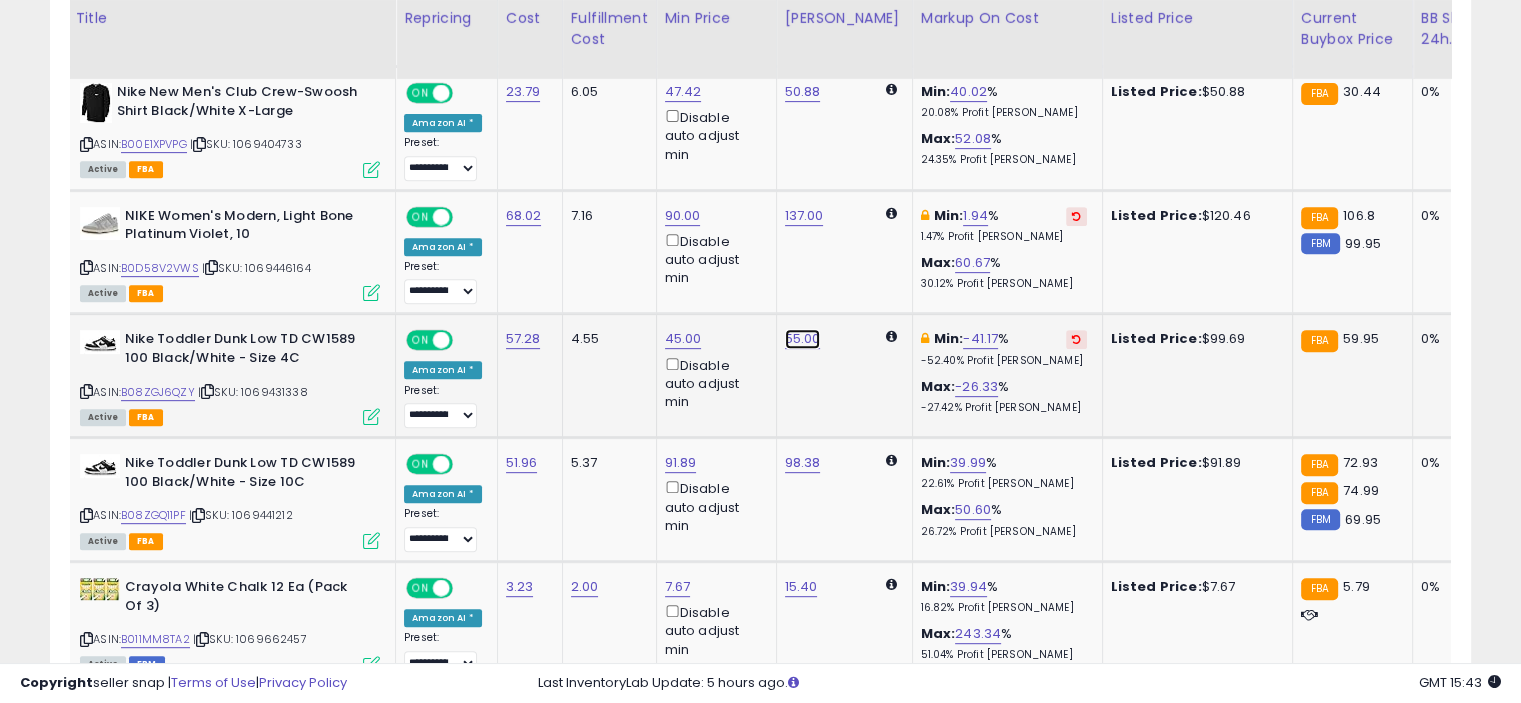 click on "55.00" at bounding box center [803, -265] 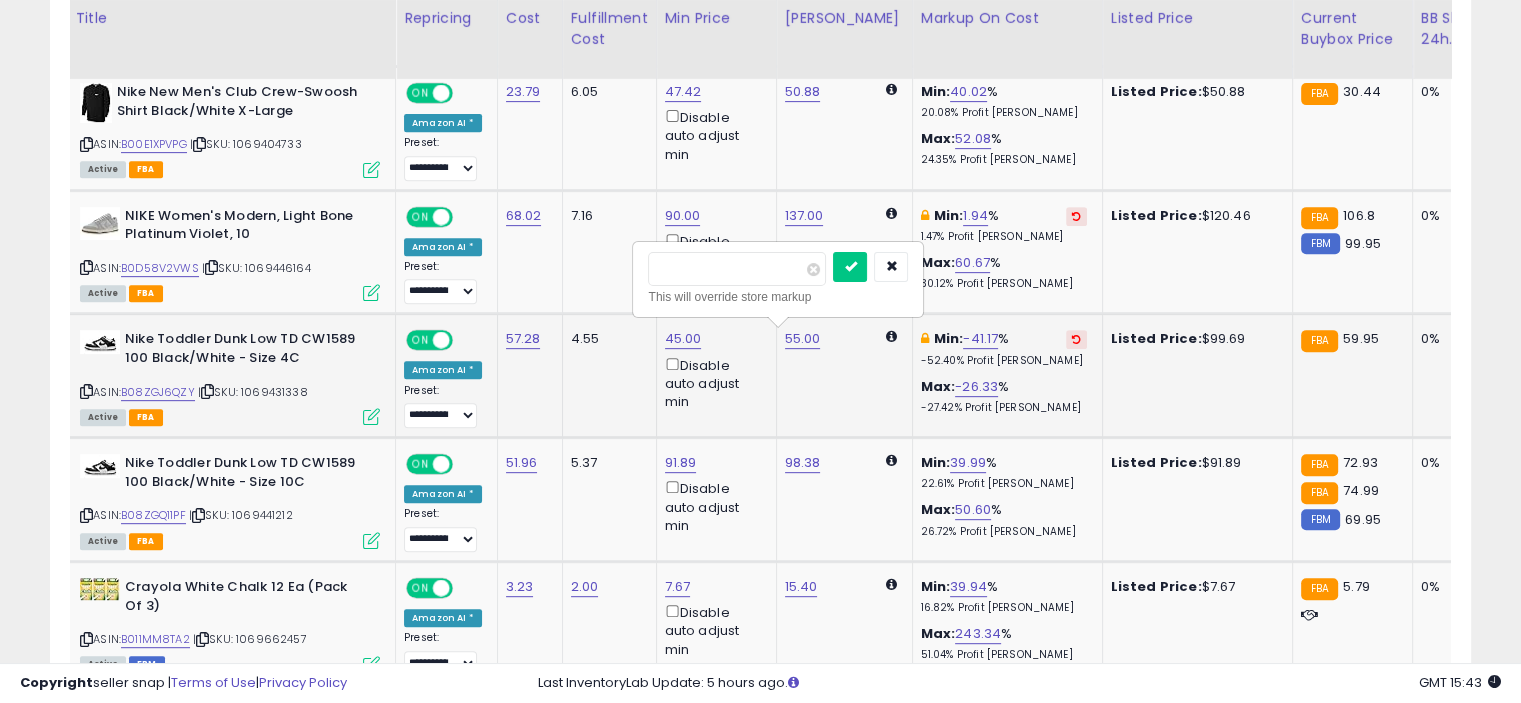type on "*" 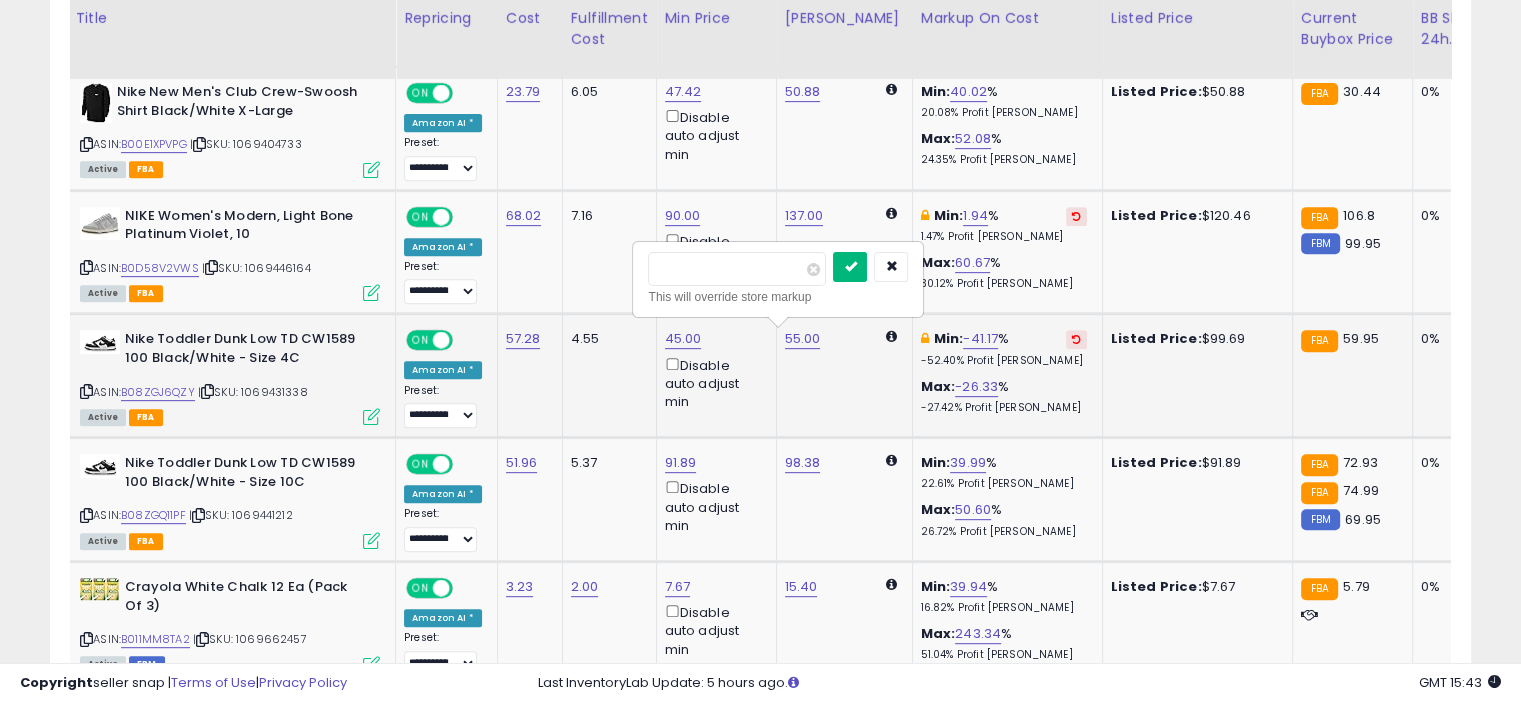 type on "**" 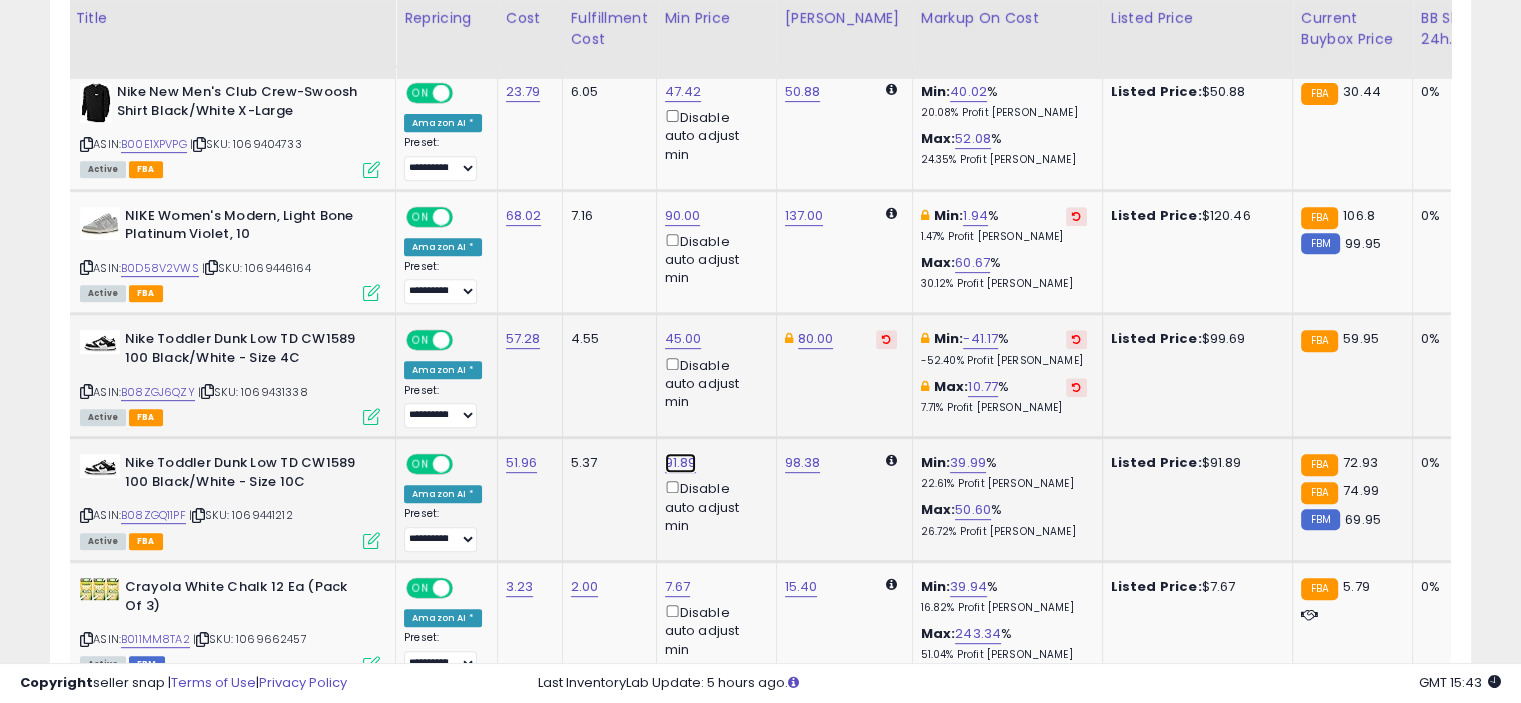 click on "91.89" at bounding box center (683, -265) 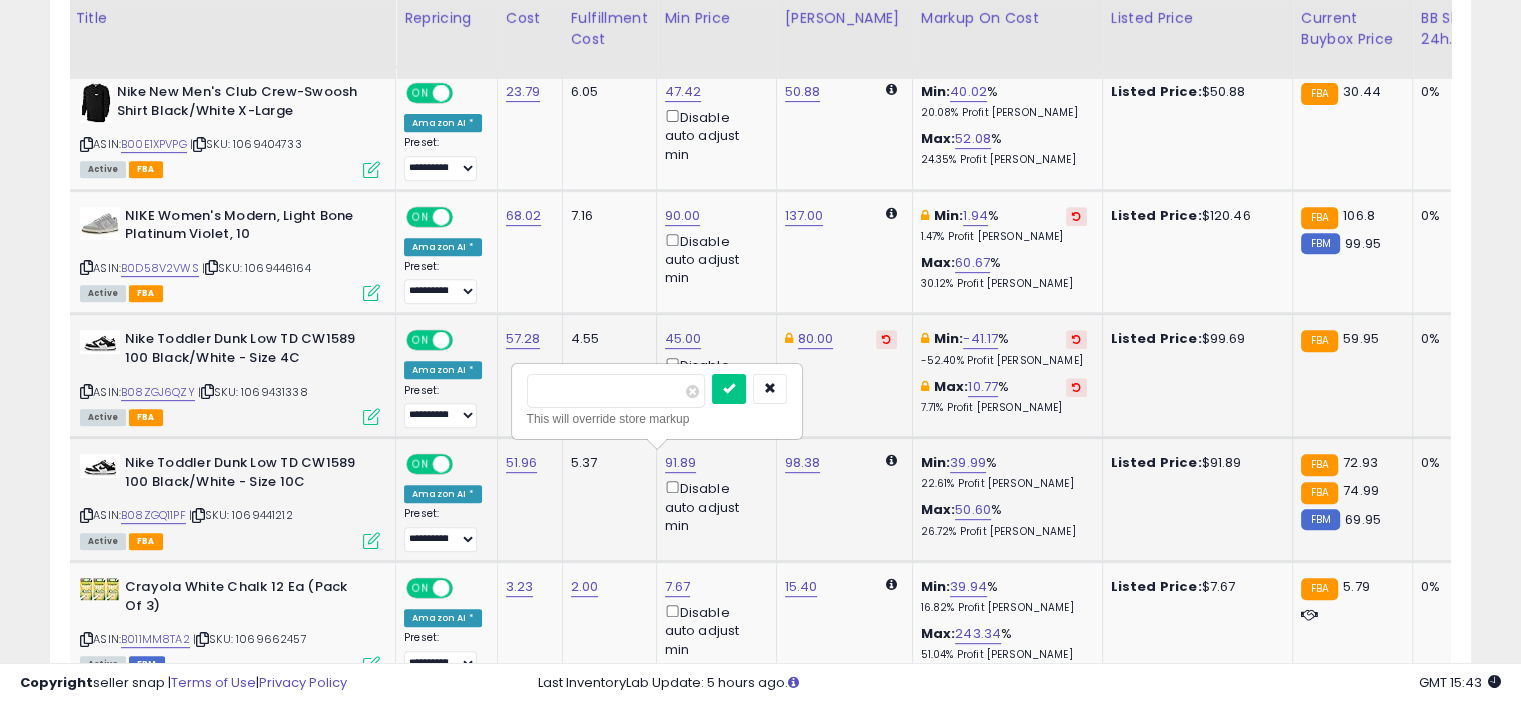 type on "*" 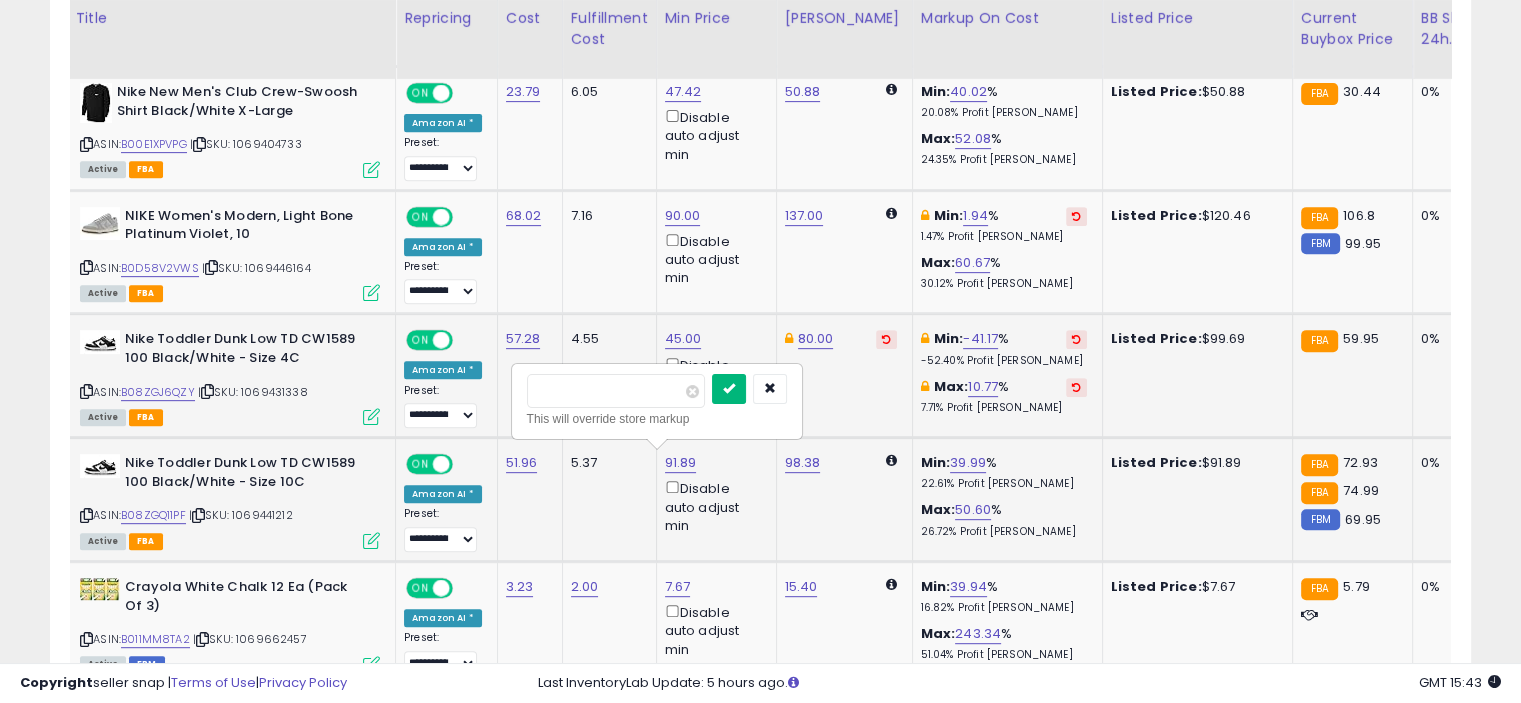 type on "**" 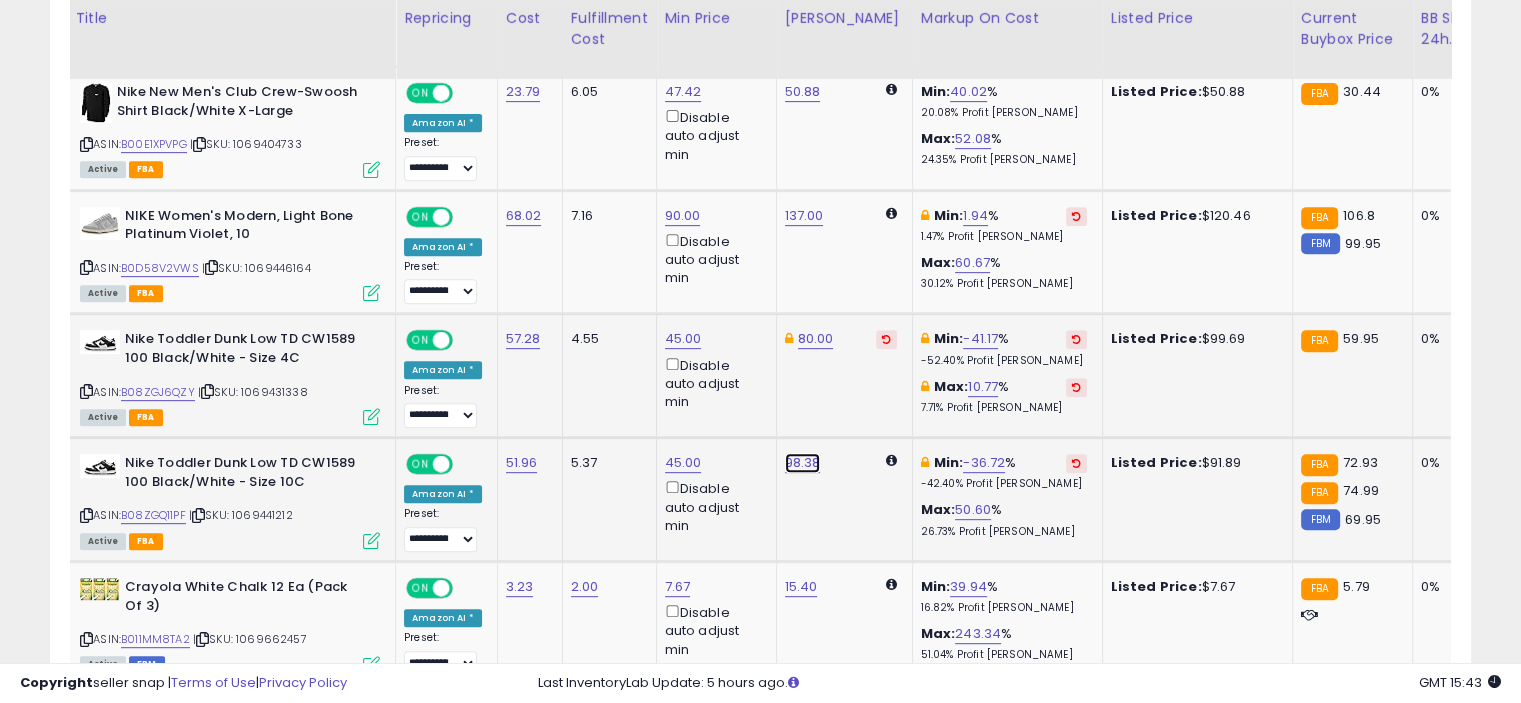 click on "98.38" at bounding box center [803, -265] 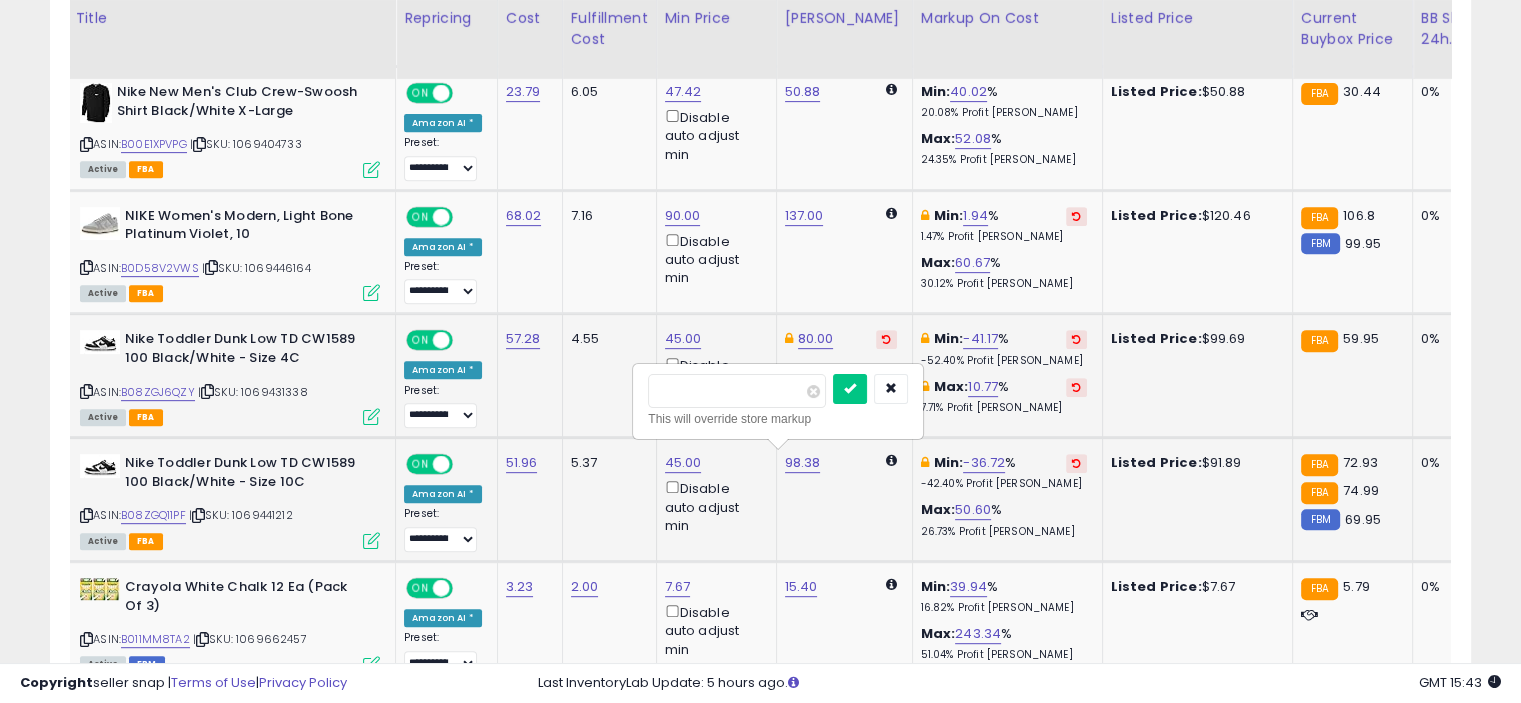 type on "*" 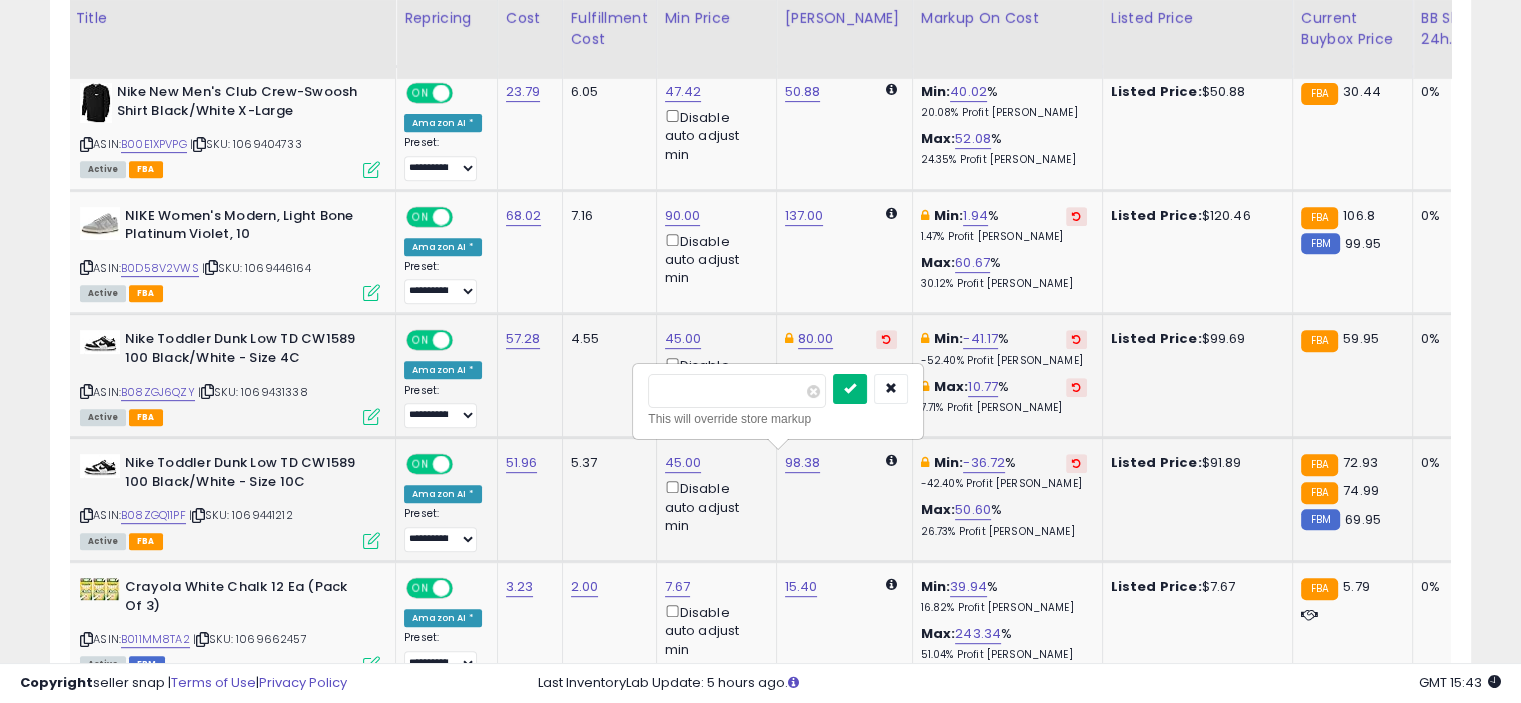type on "**" 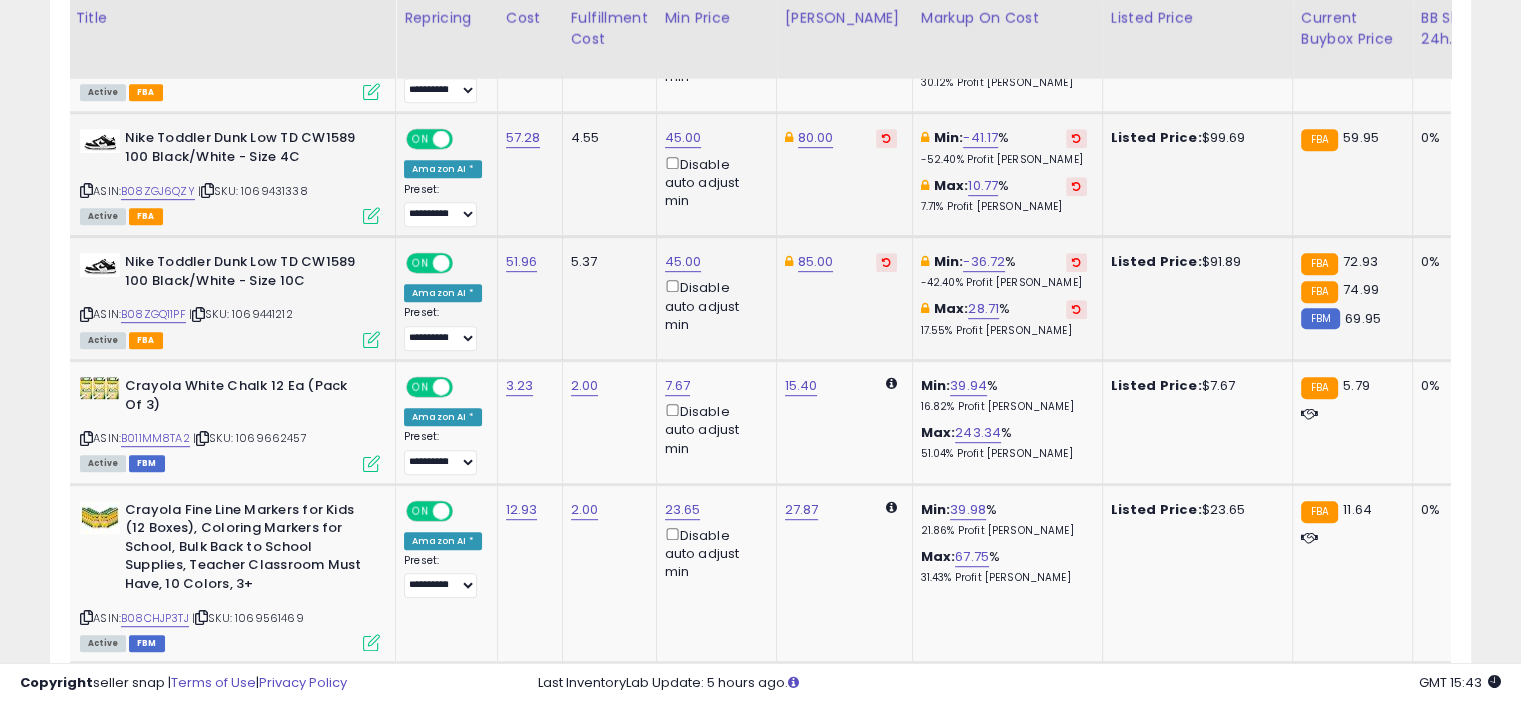 scroll, scrollTop: 1030, scrollLeft: 0, axis: vertical 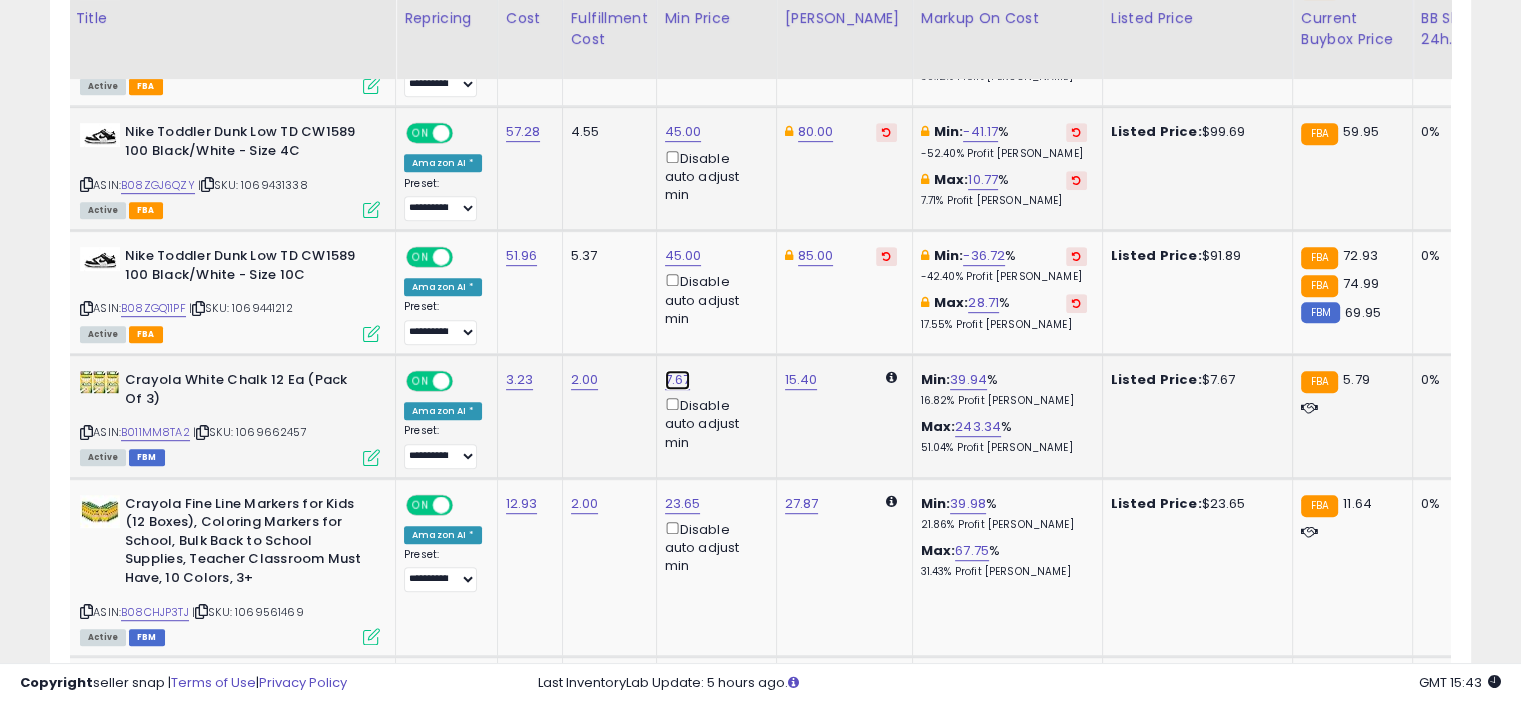 click on "7.67" at bounding box center (683, -472) 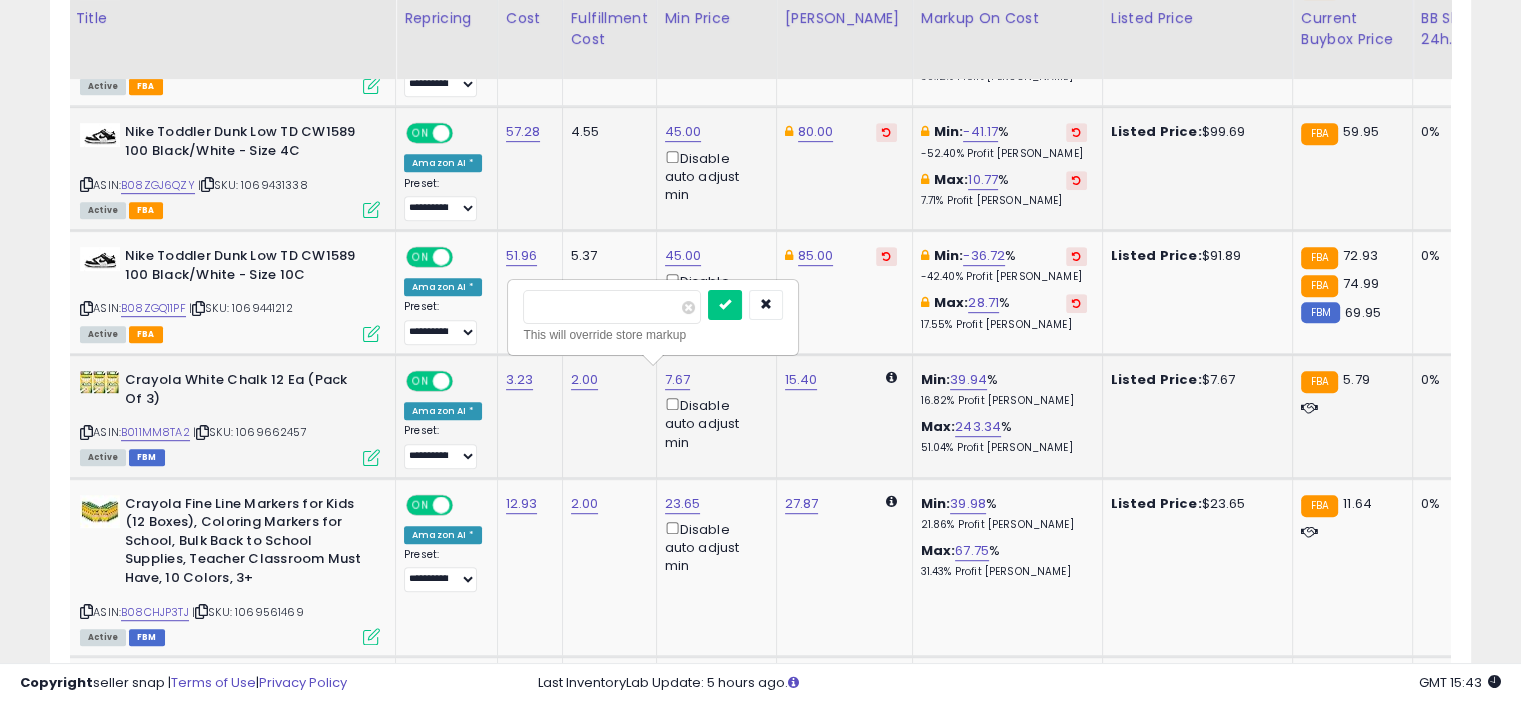 type on "*" 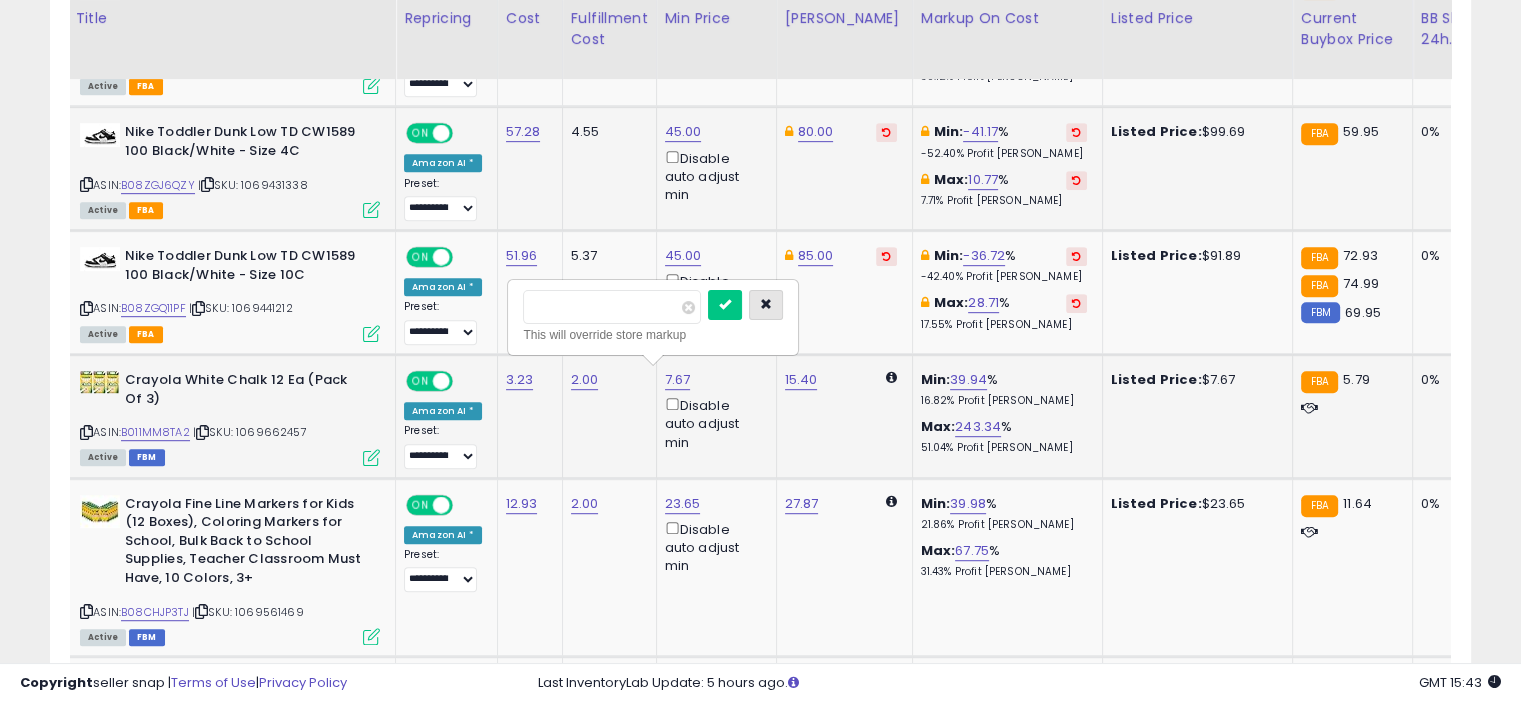 type on "*" 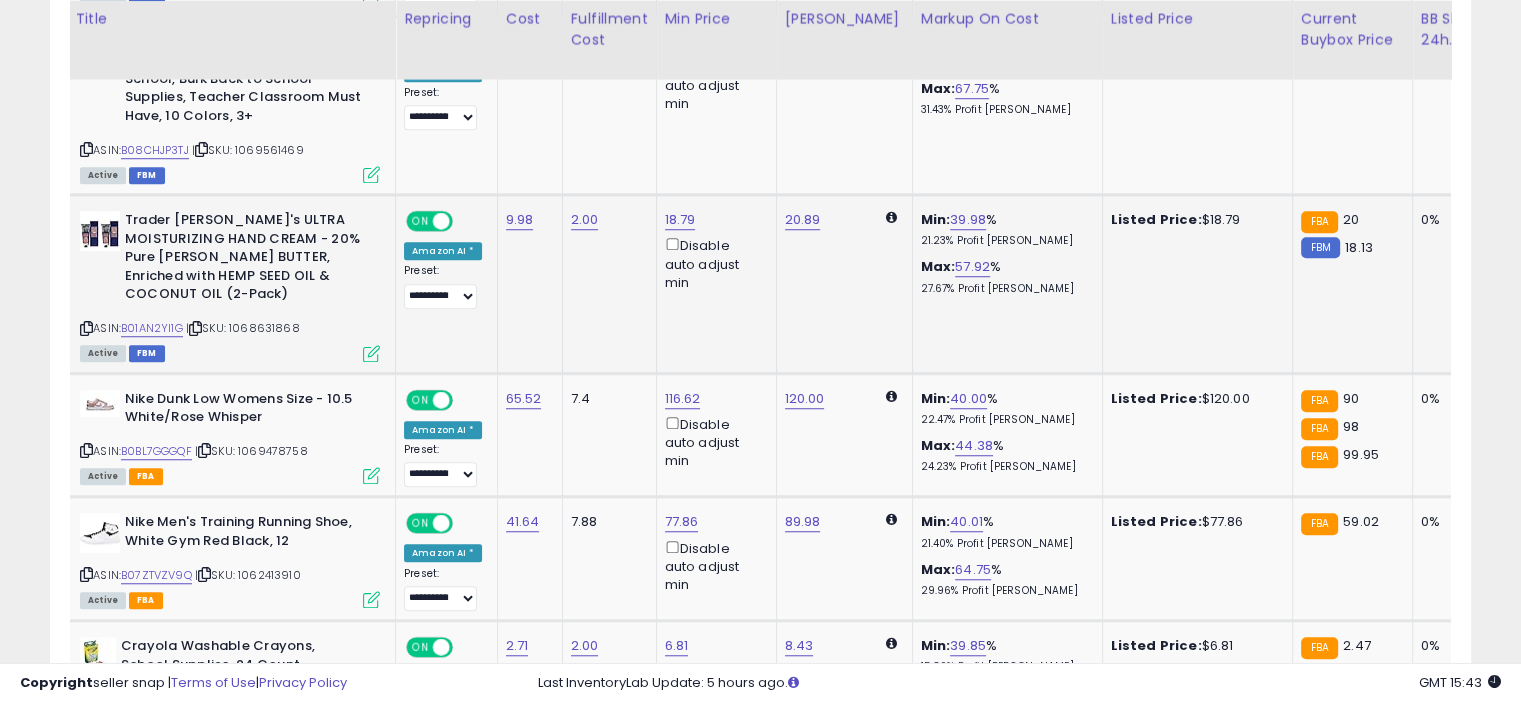 scroll, scrollTop: 1492, scrollLeft: 0, axis: vertical 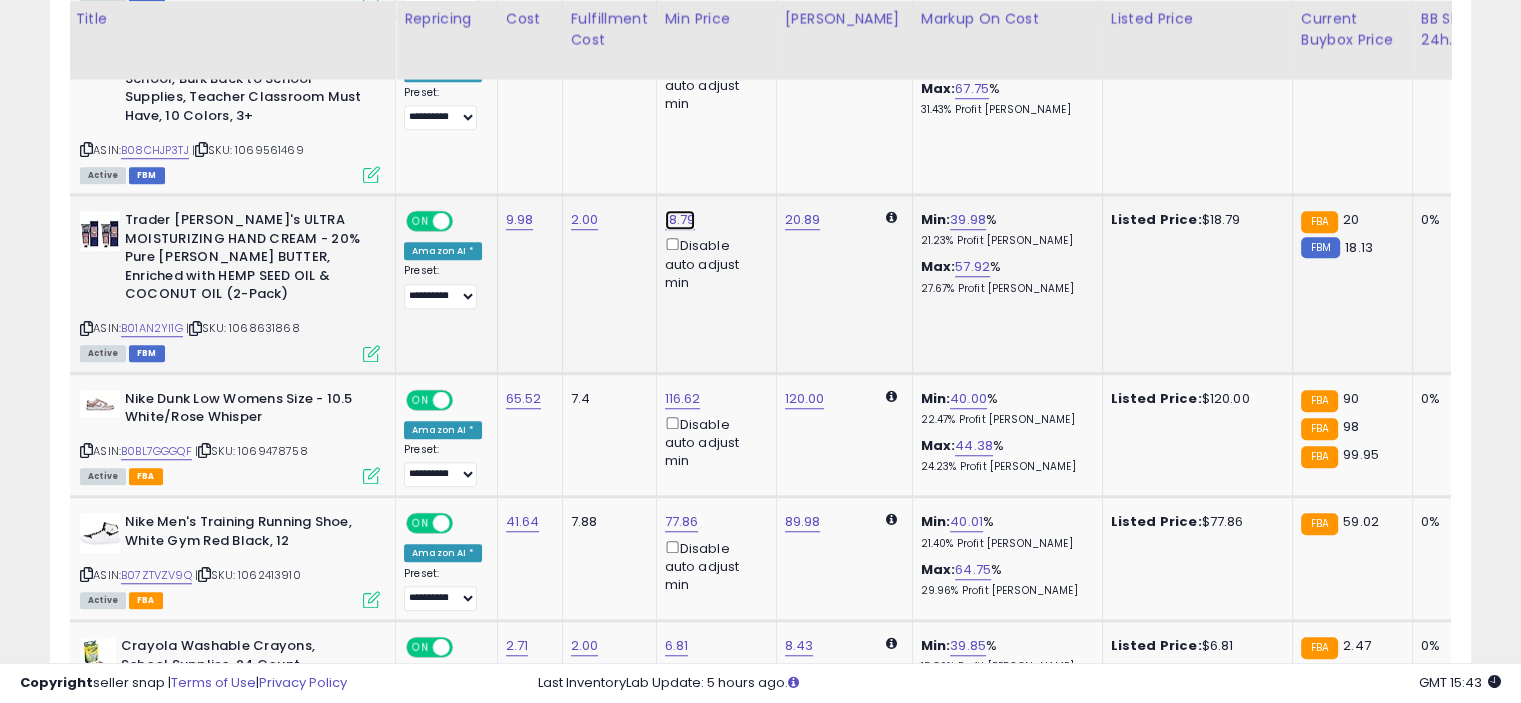 click on "18.79" at bounding box center [683, -934] 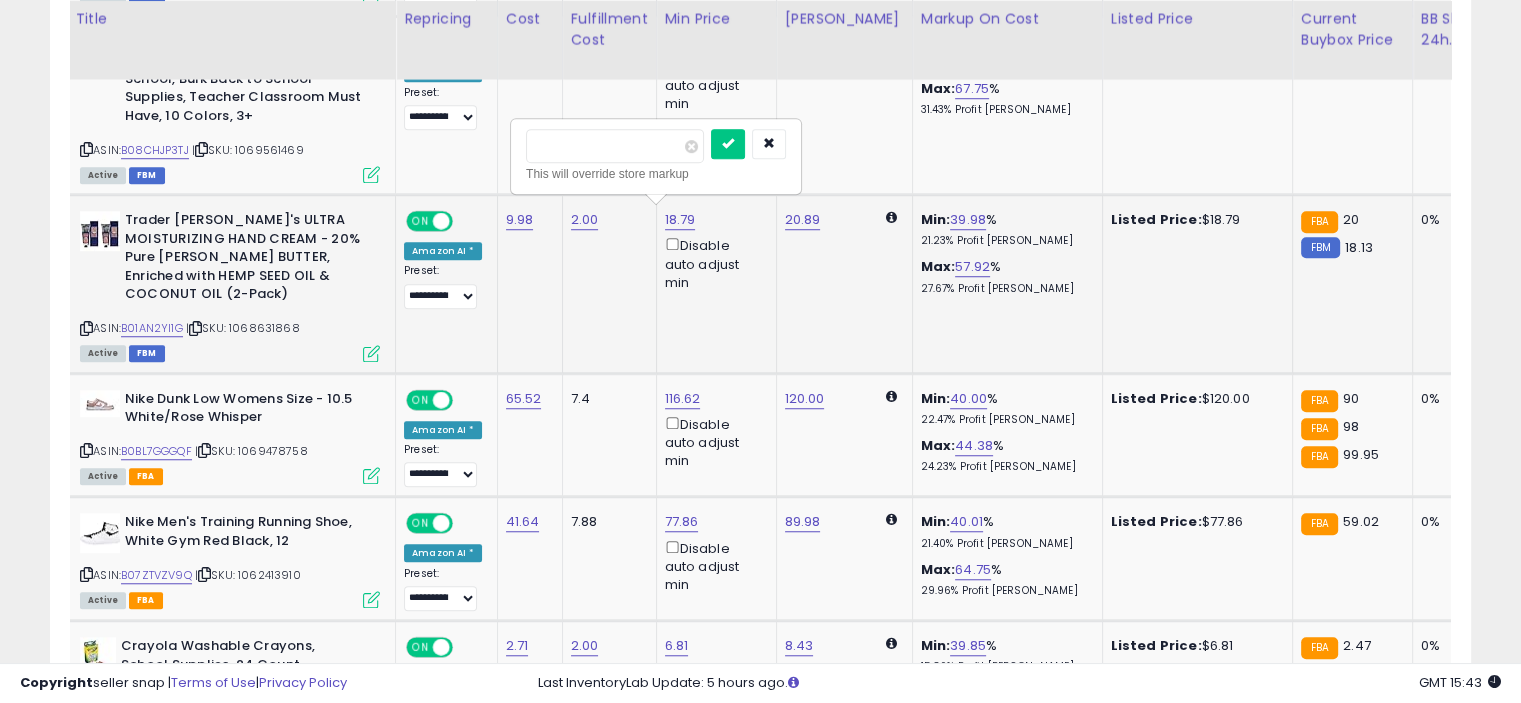 type on "*" 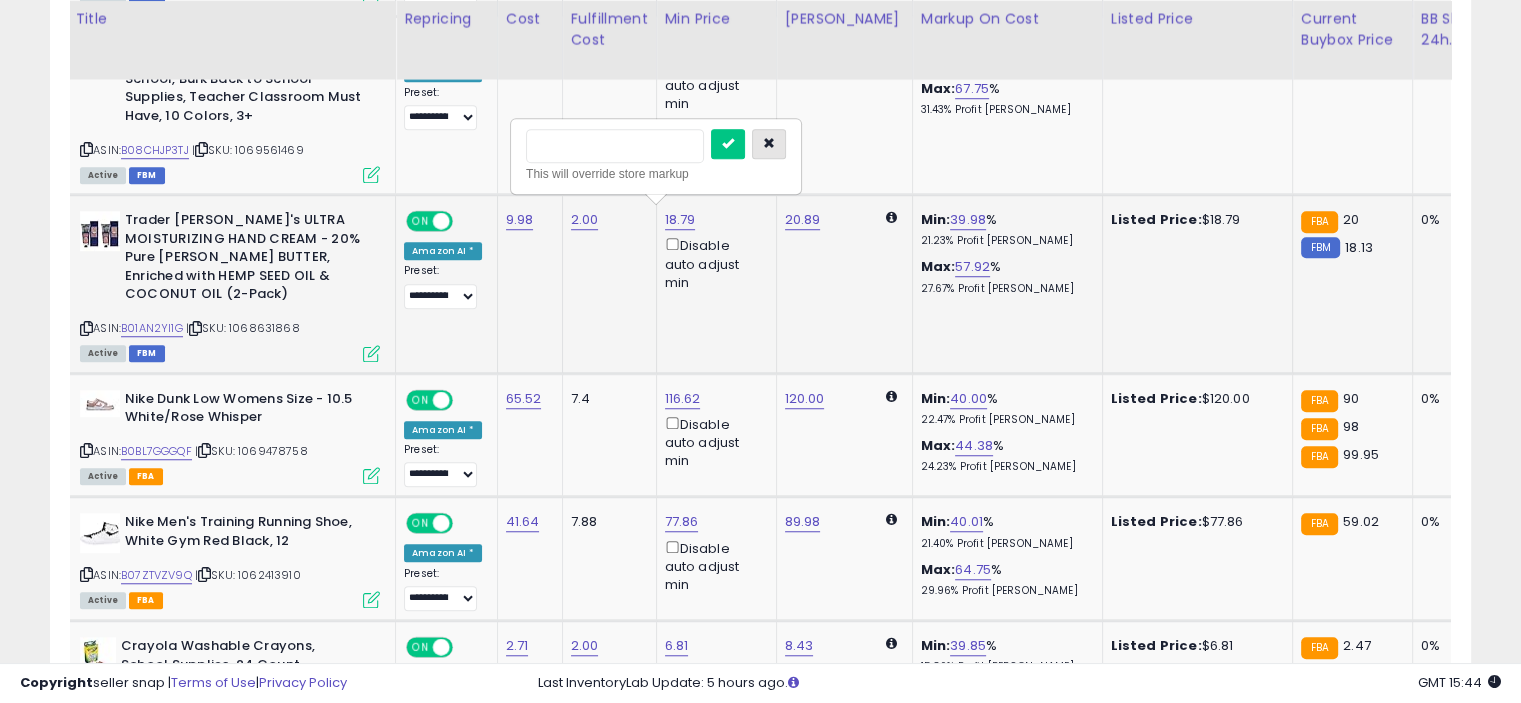 type 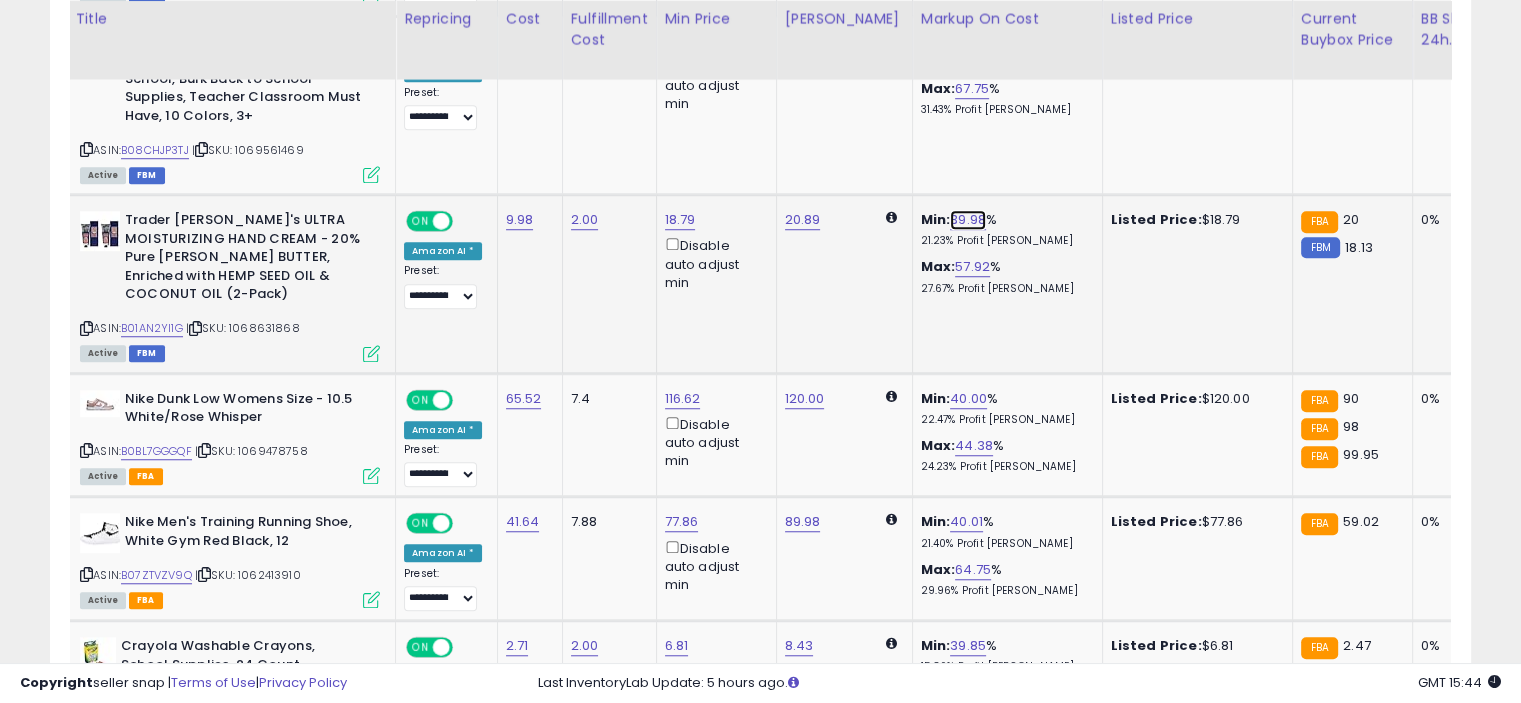 click on "39.98" at bounding box center [968, 220] 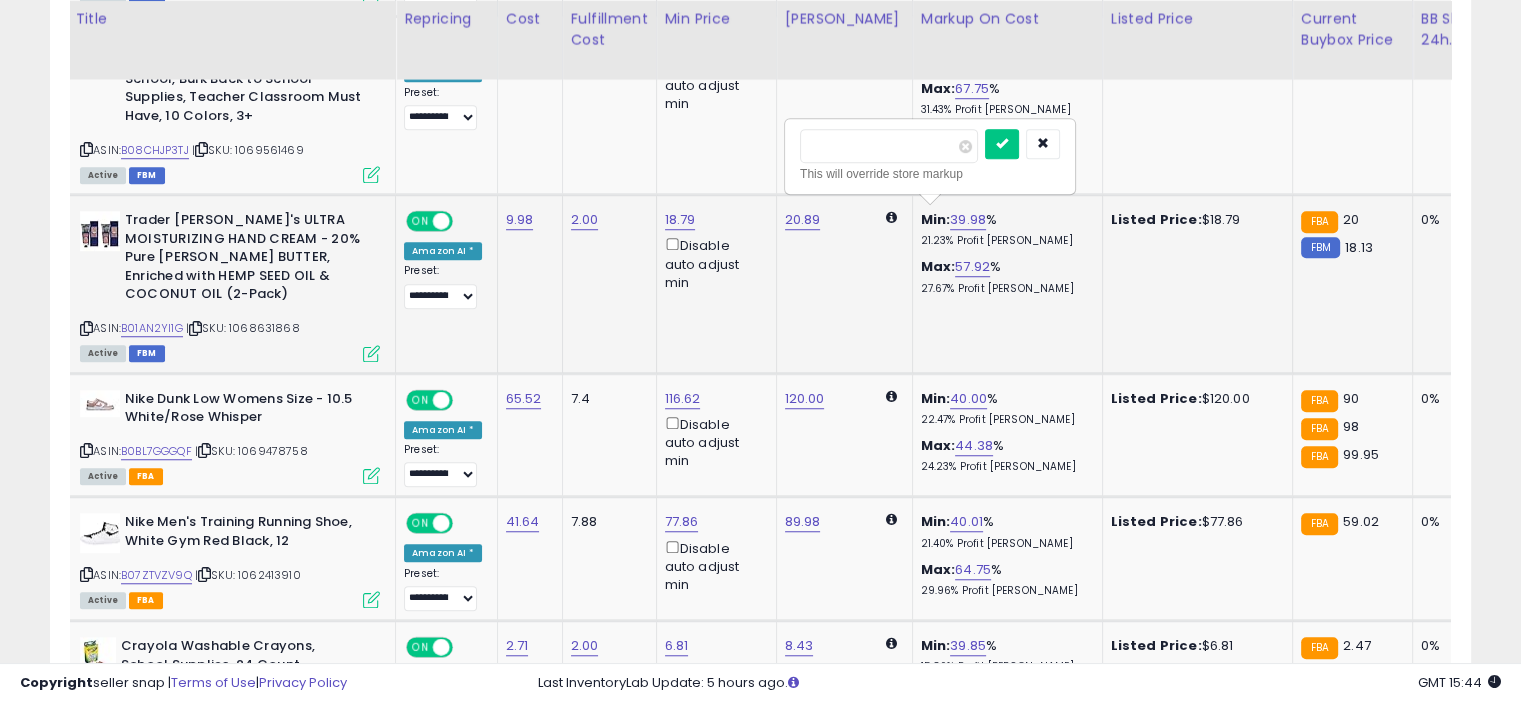 type on "*" 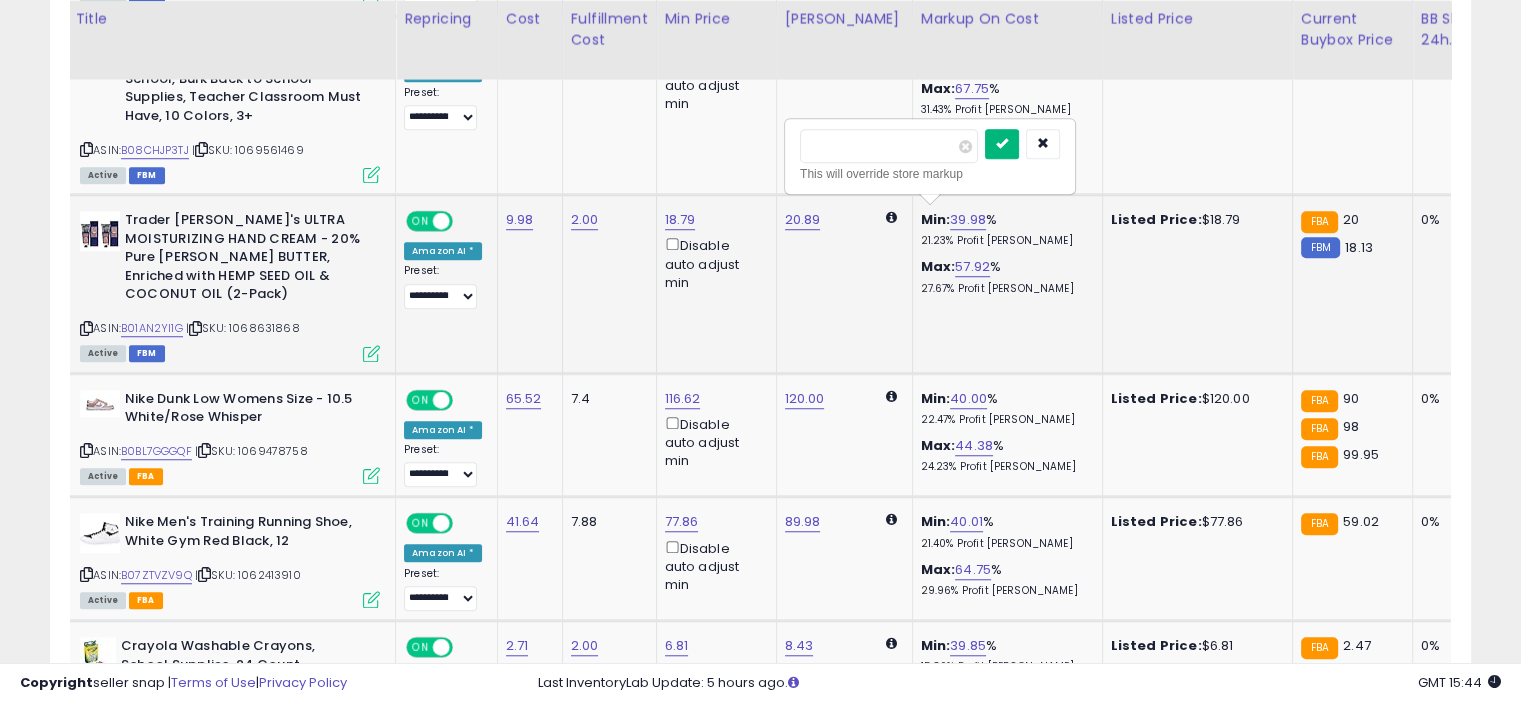 type on "**" 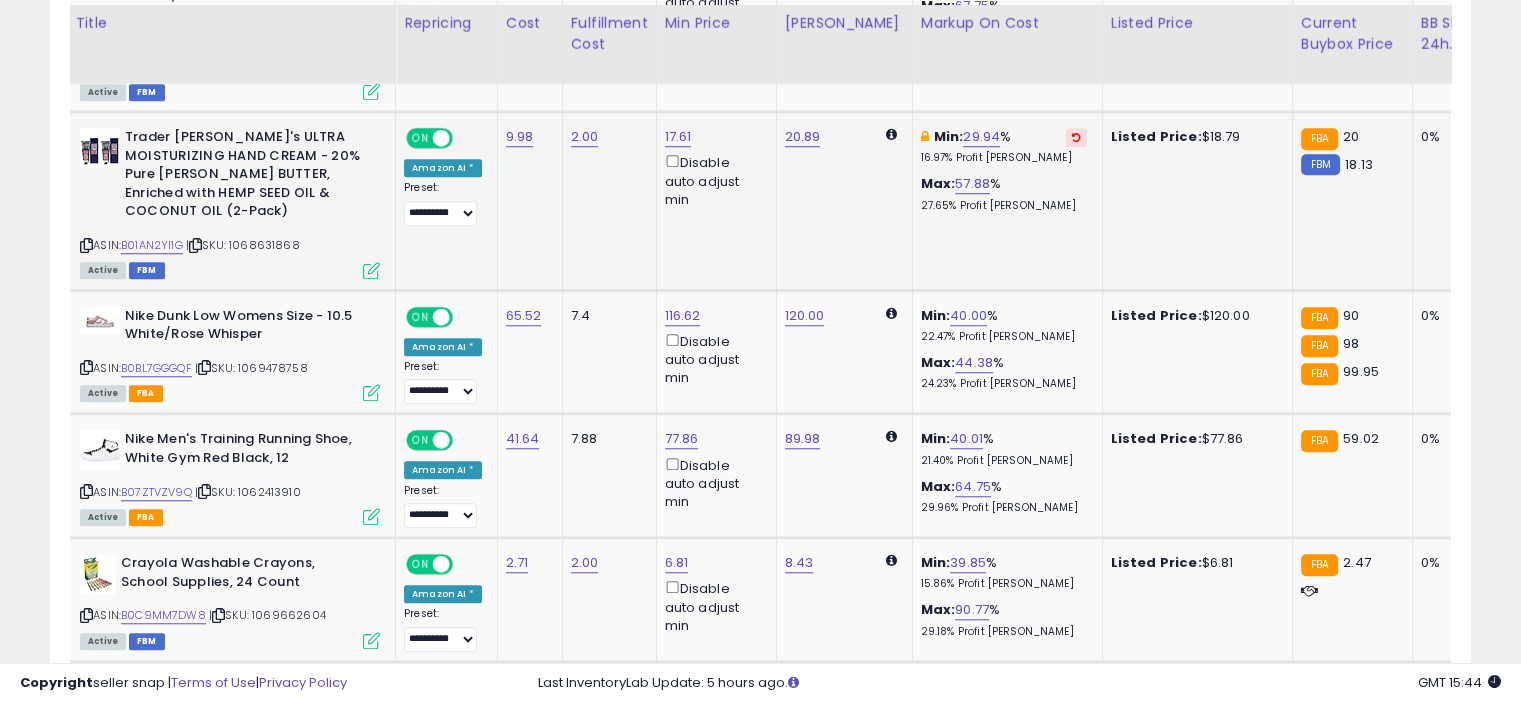 scroll, scrollTop: 1594, scrollLeft: 0, axis: vertical 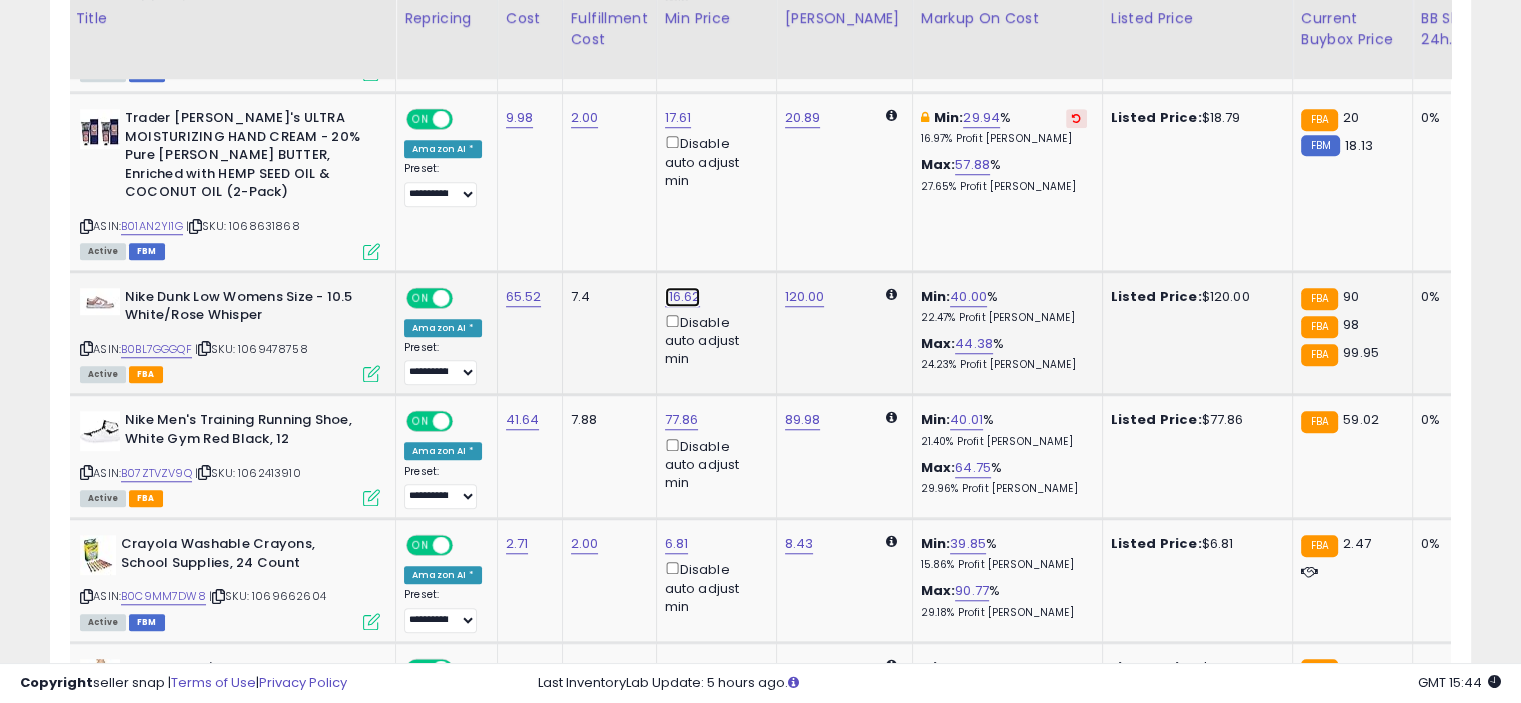 click on "116.62" at bounding box center [683, -1036] 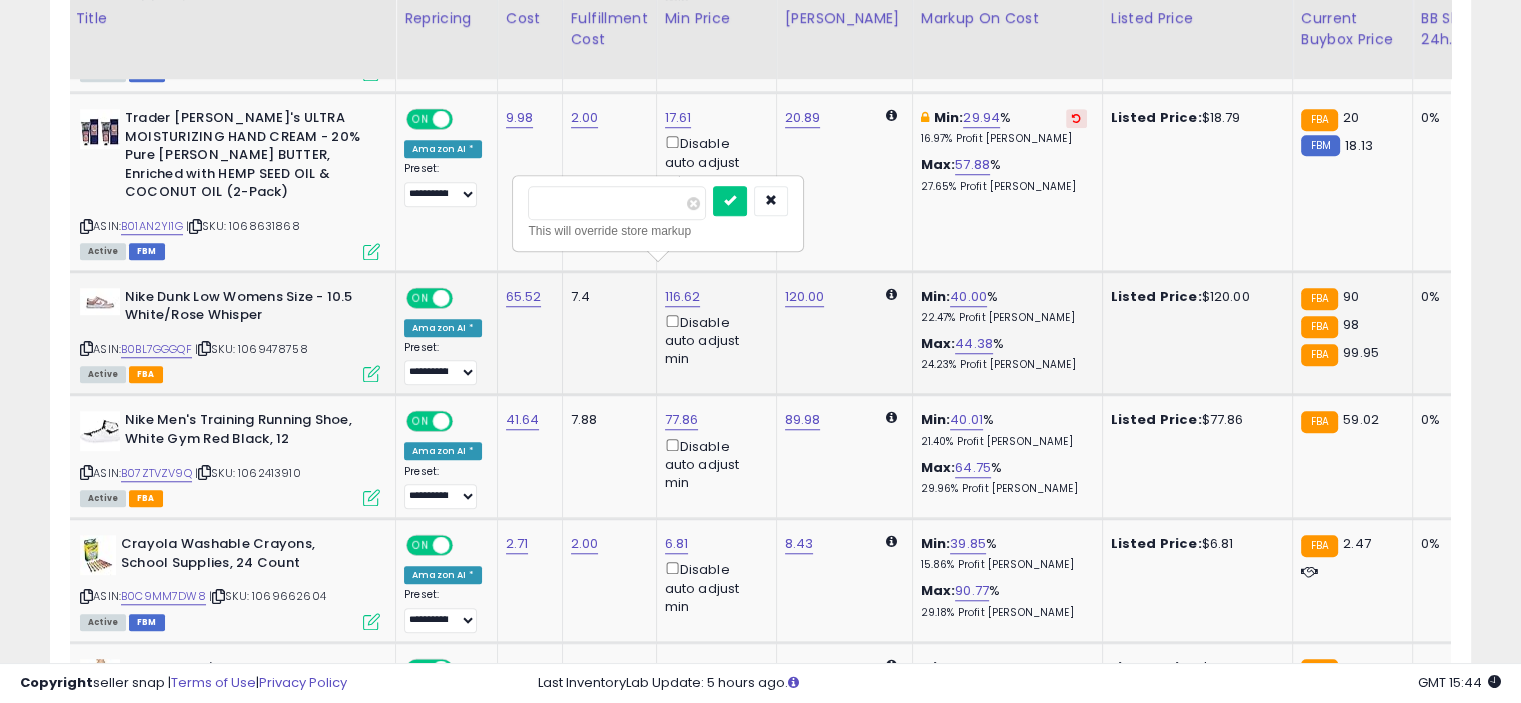 type on "*" 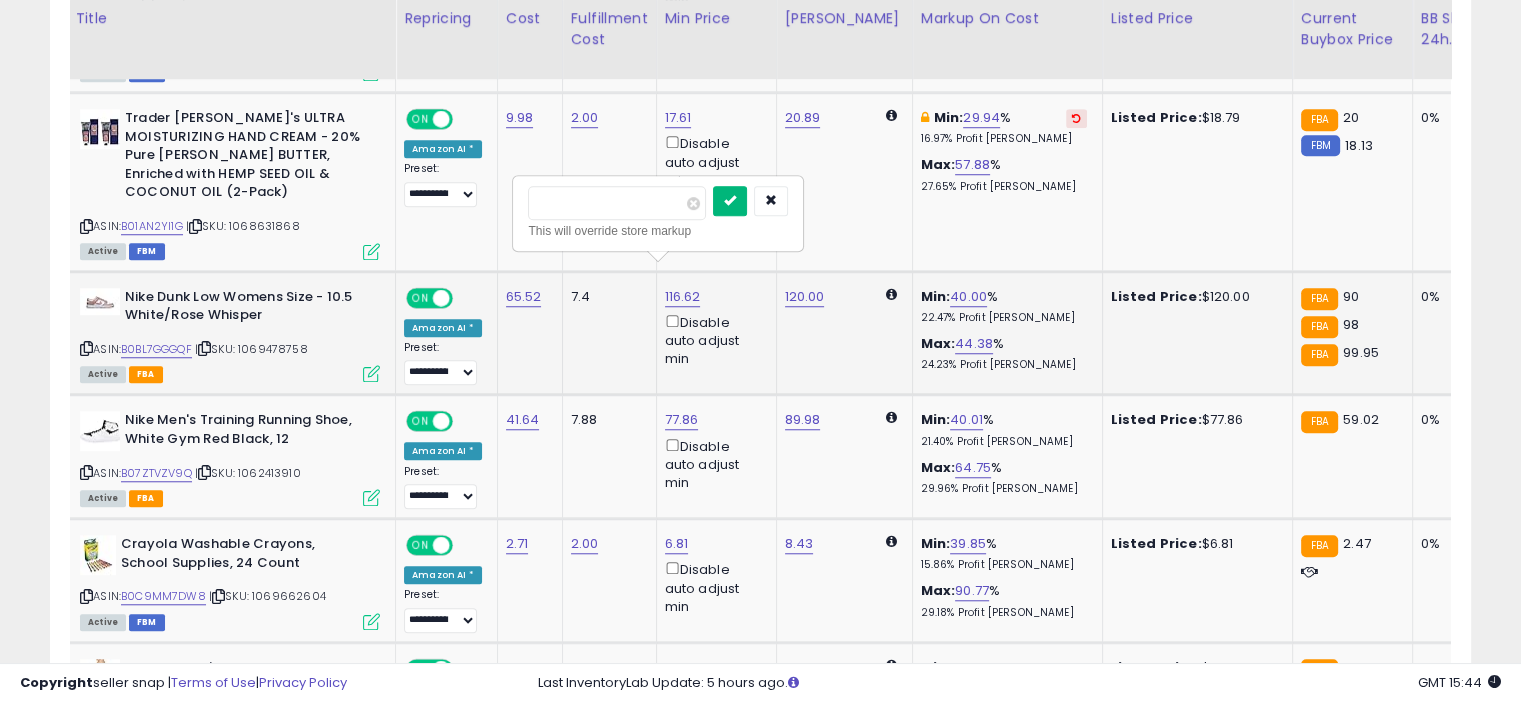 type on "**" 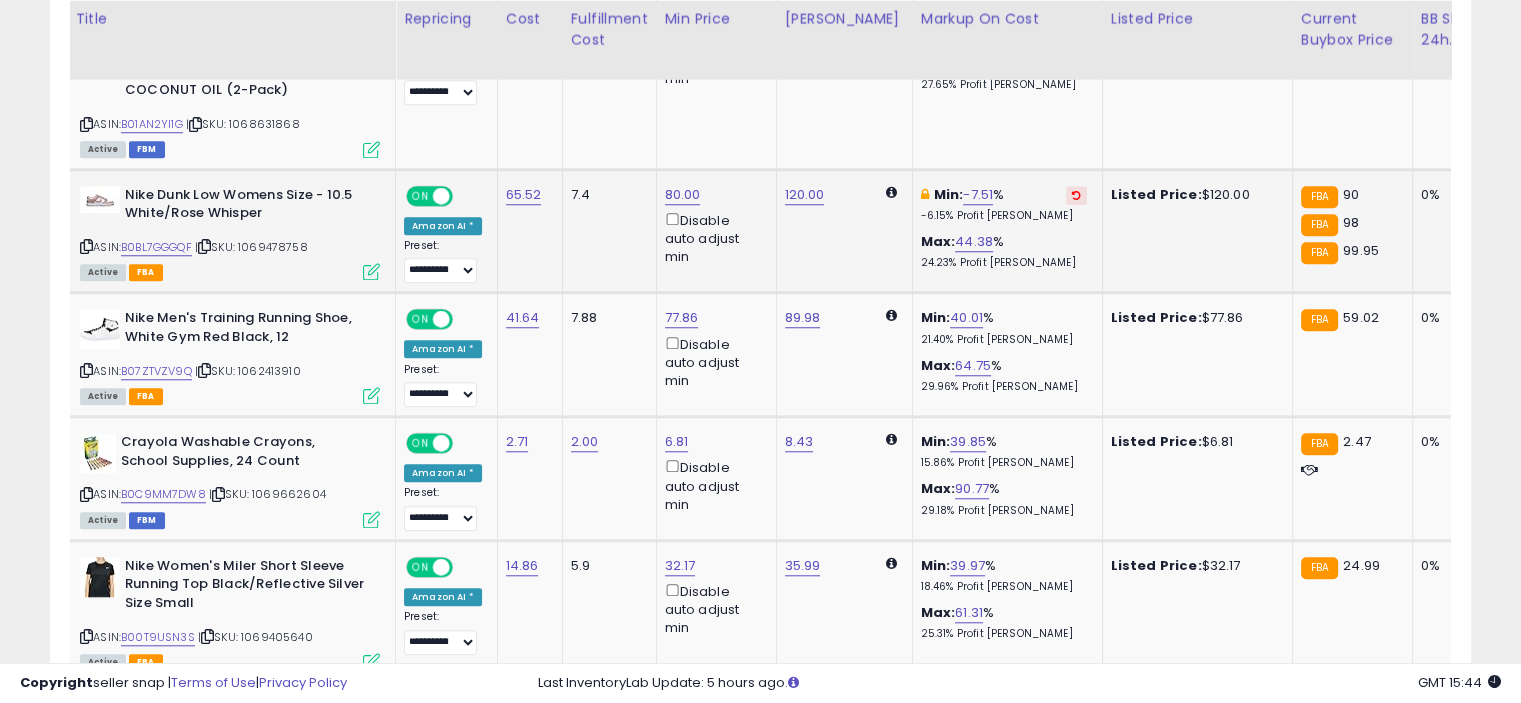 scroll, scrollTop: 1740, scrollLeft: 0, axis: vertical 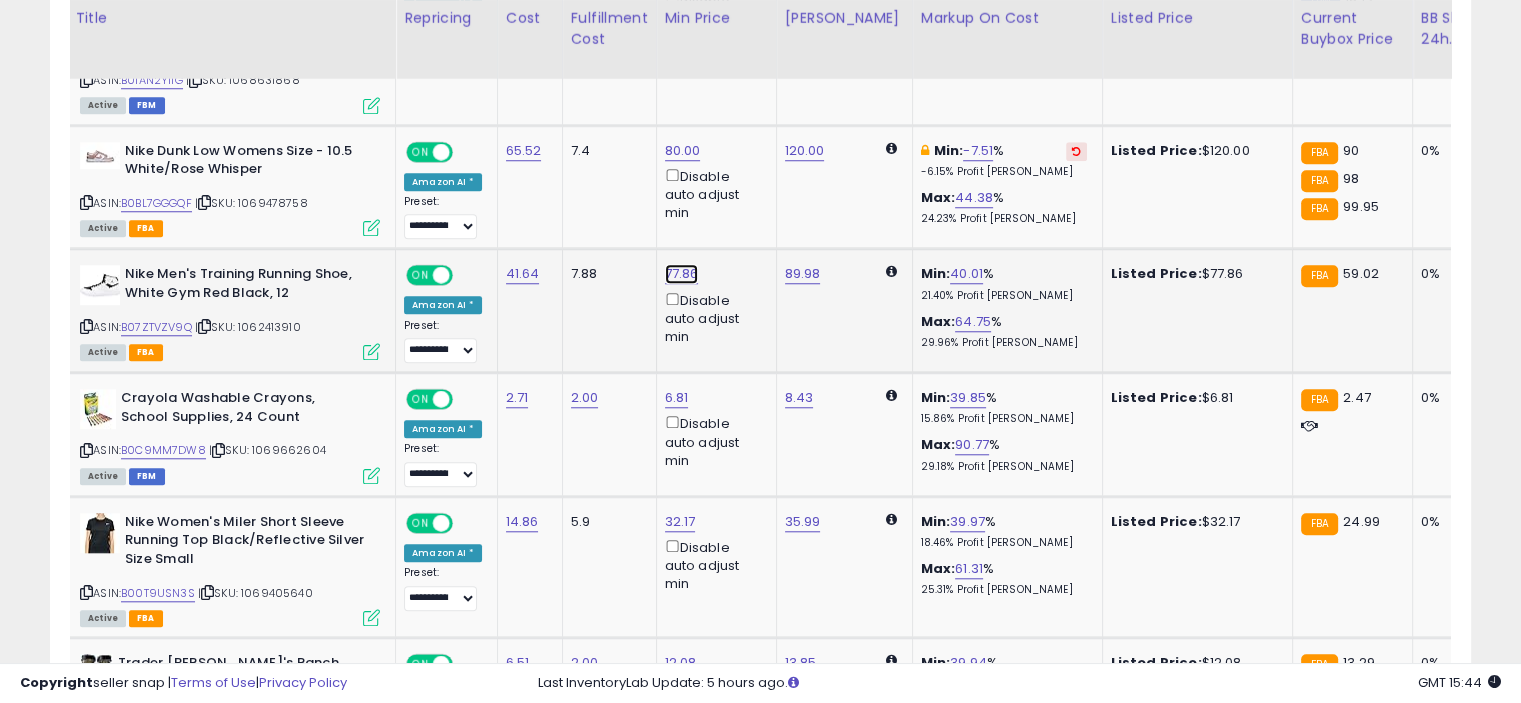click on "77.86" at bounding box center [683, -1182] 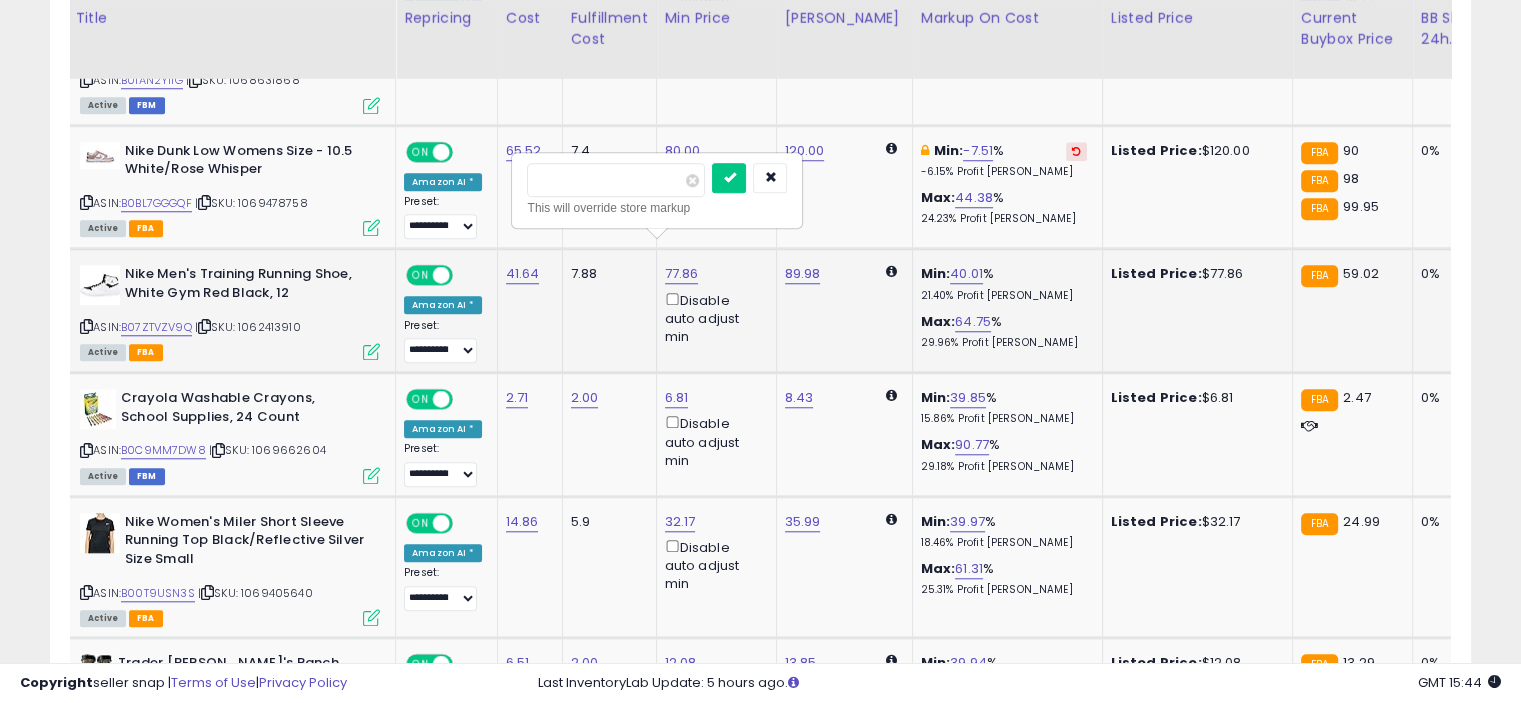 type on "*" 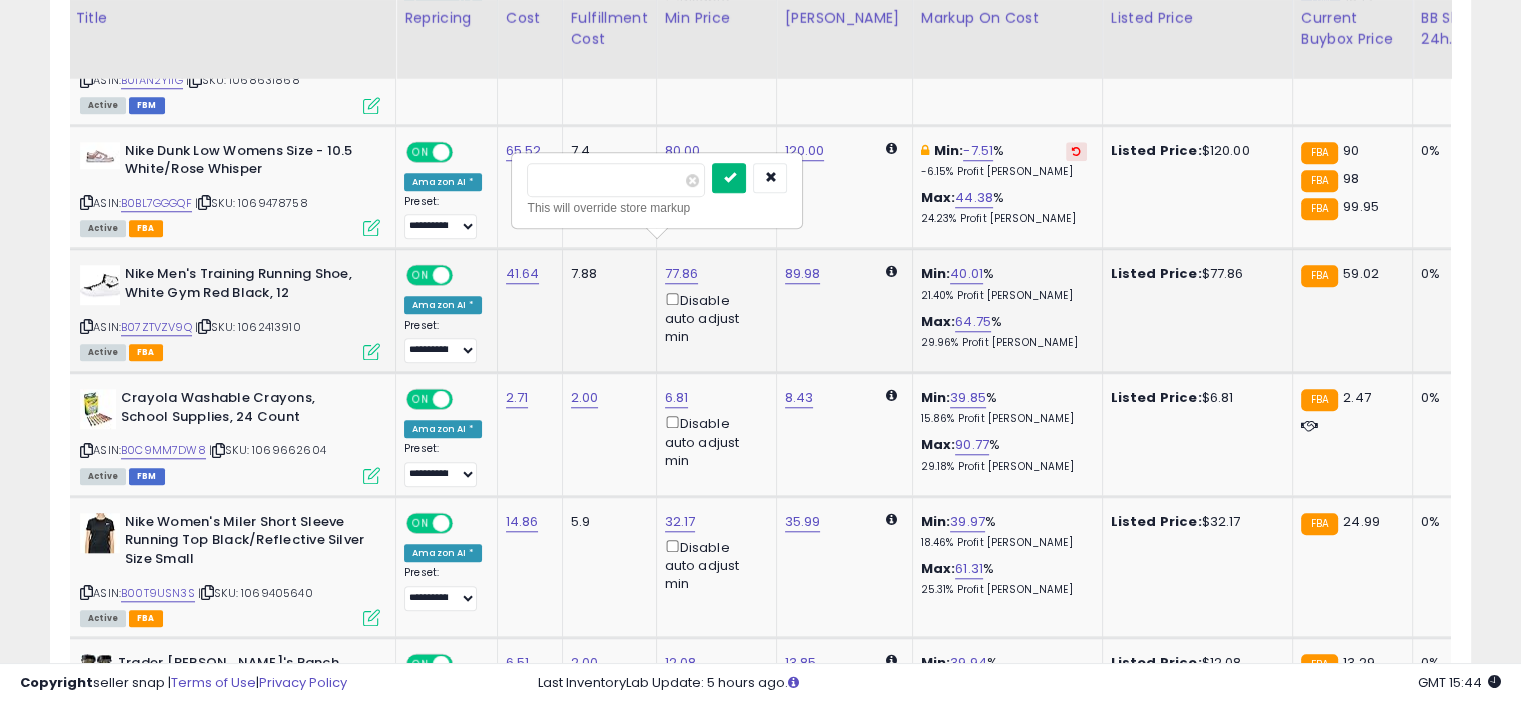 type on "**" 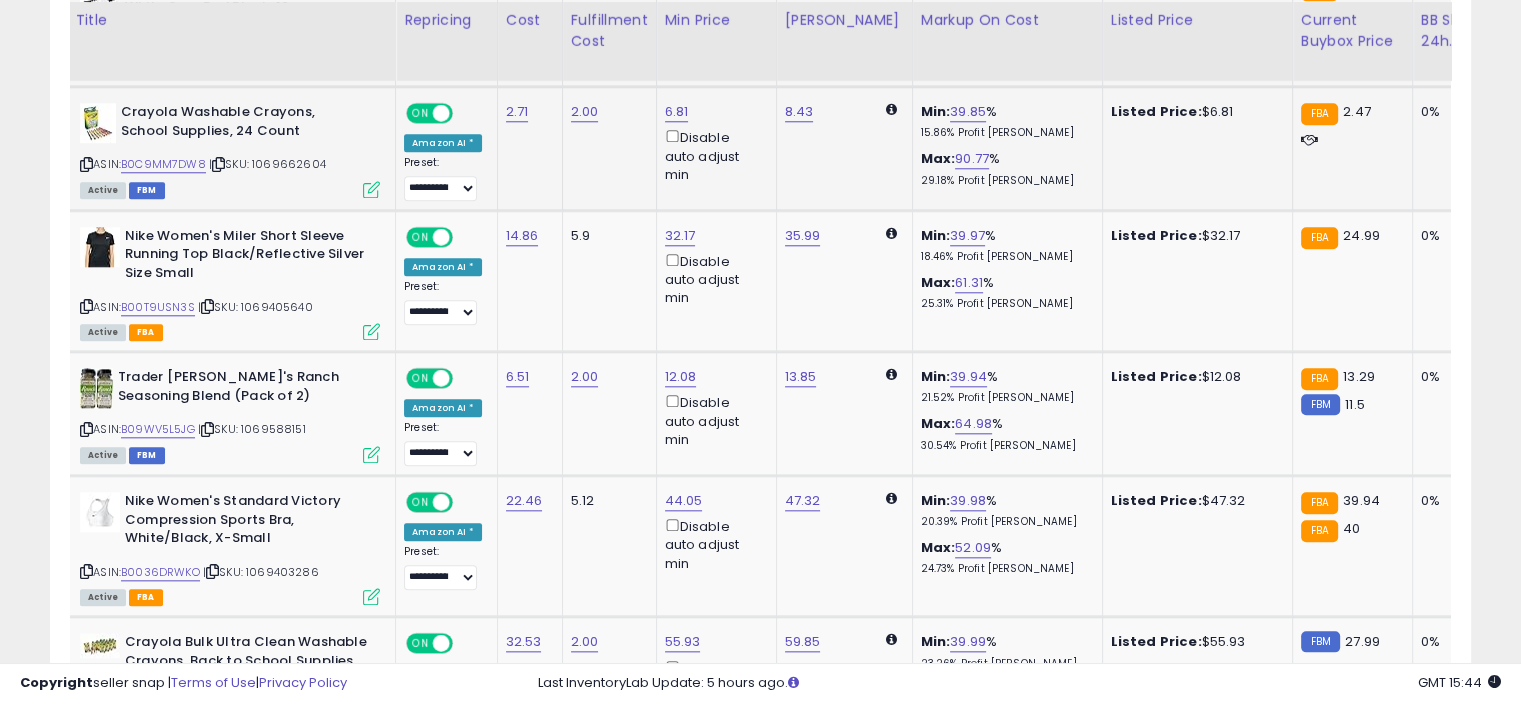 scroll, scrollTop: 2028, scrollLeft: 0, axis: vertical 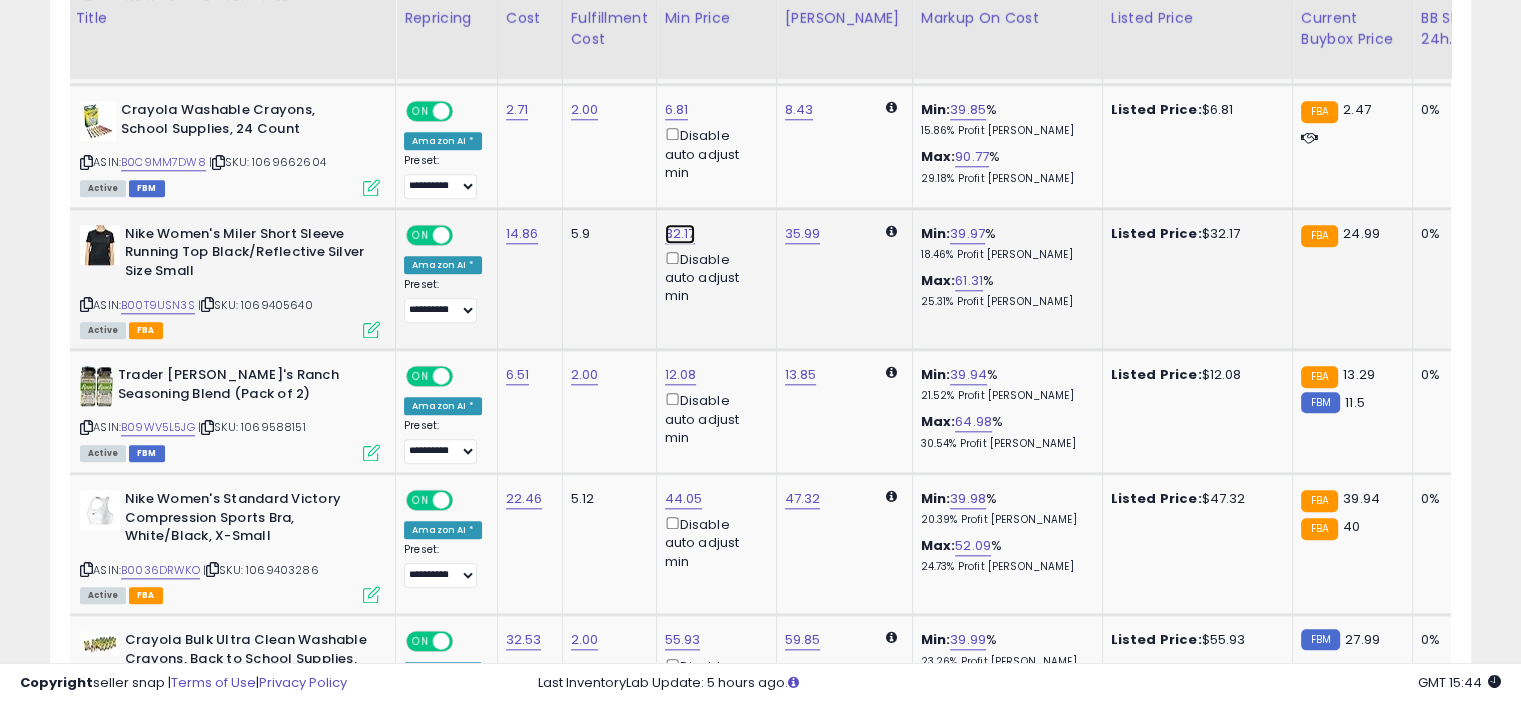 click on "32.17" at bounding box center (683, -1470) 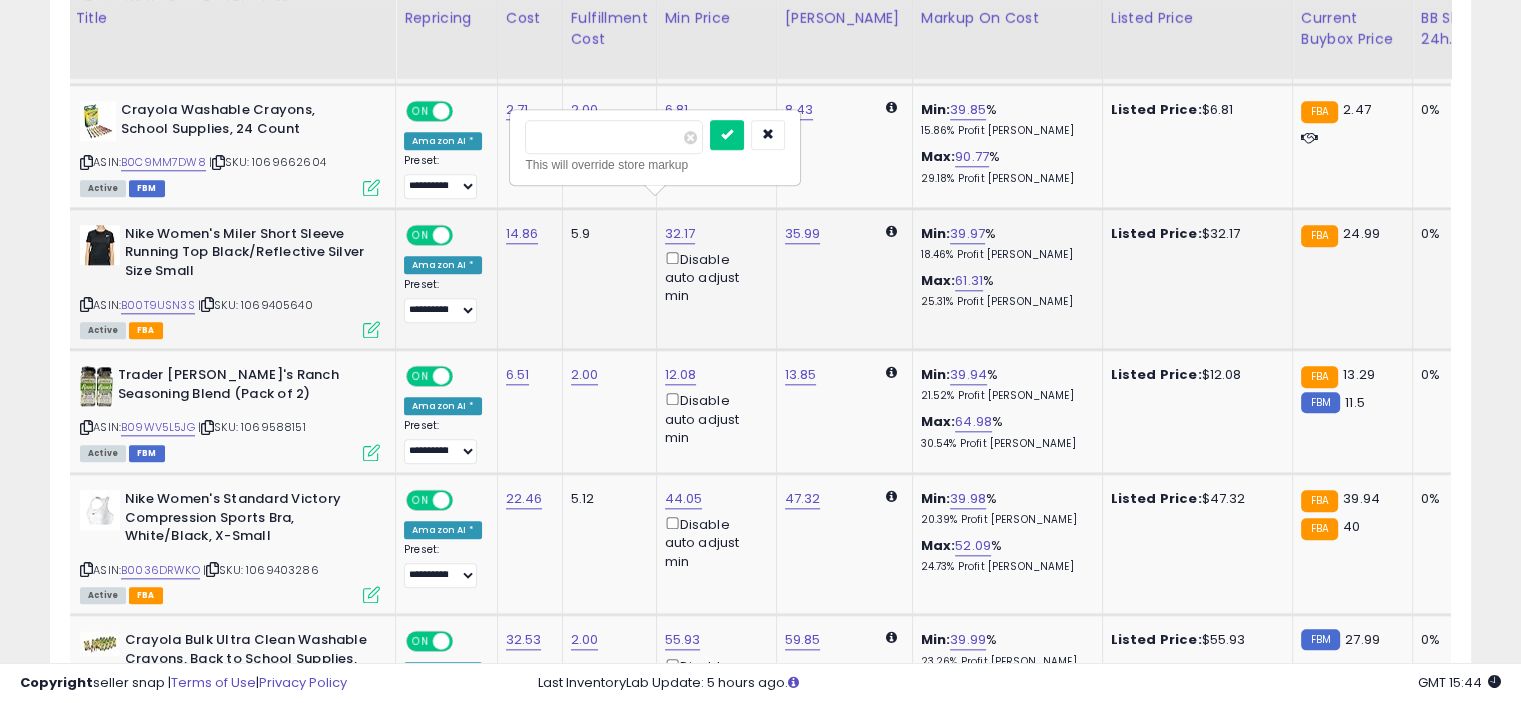 type on "*" 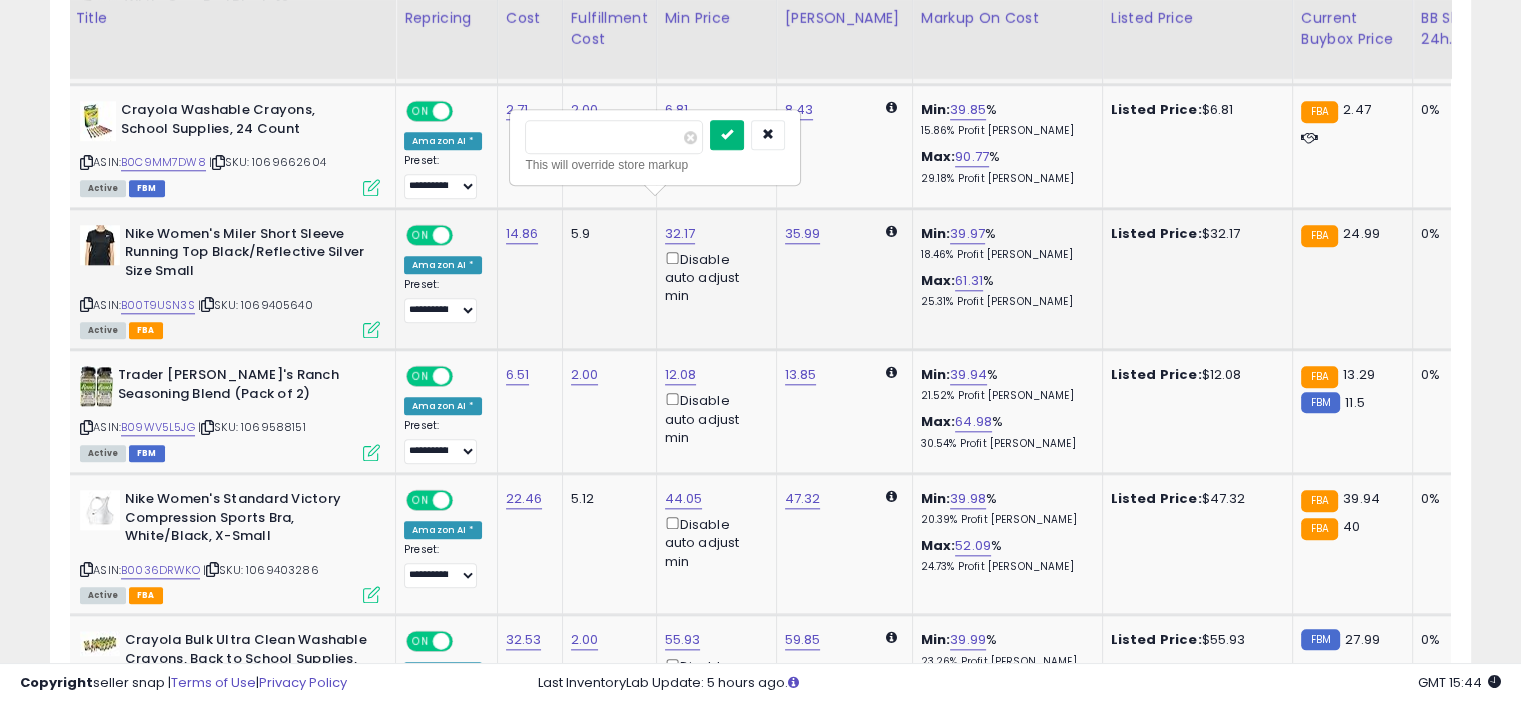 type on "**" 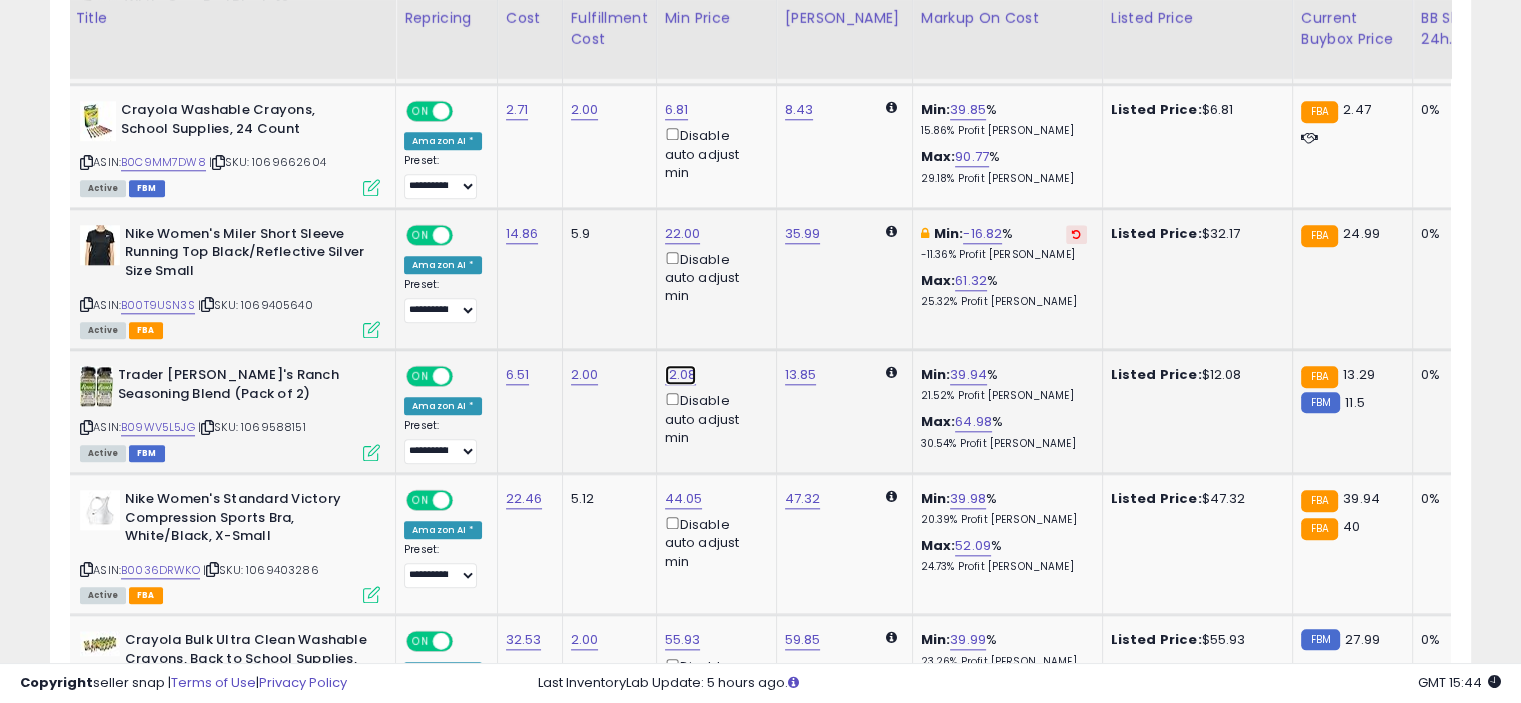 click on "12.08" at bounding box center (683, -1470) 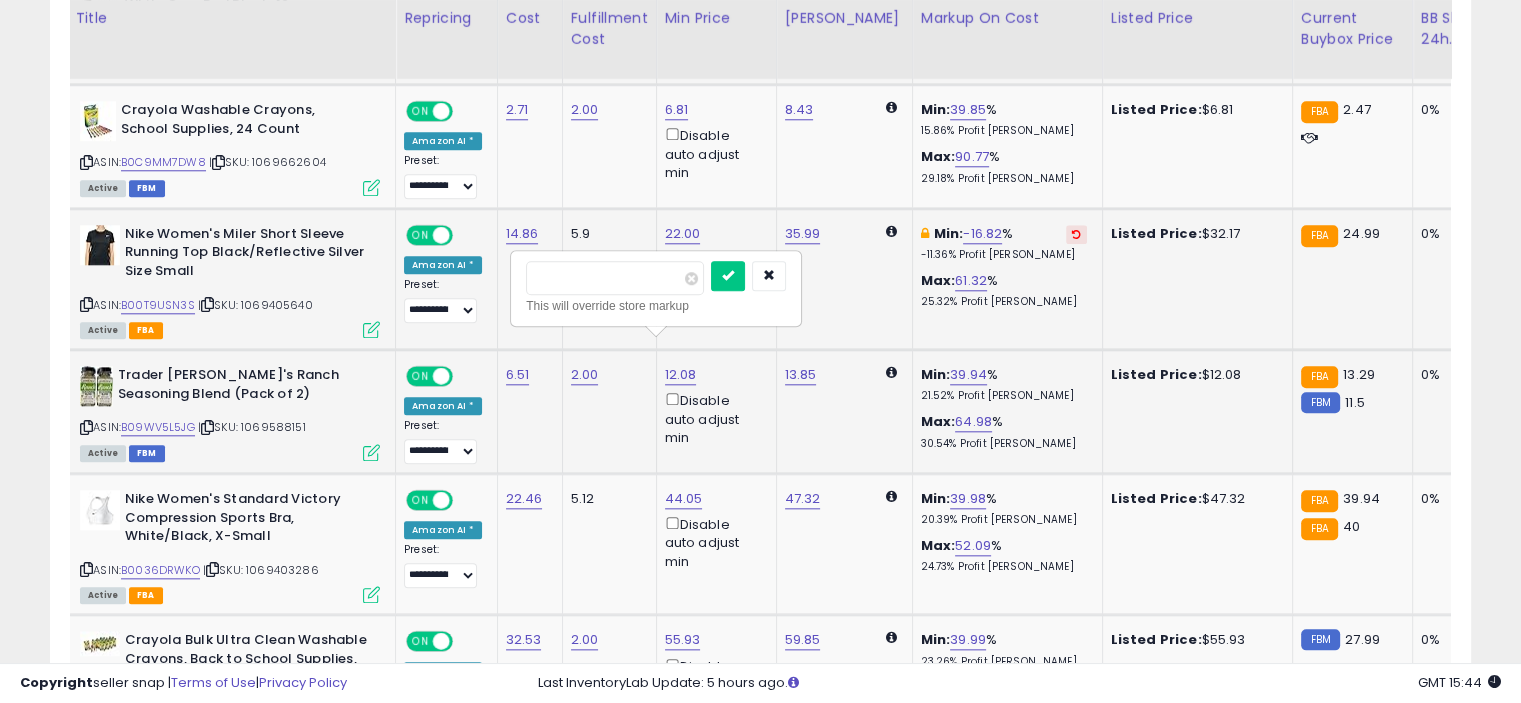 type on "*" 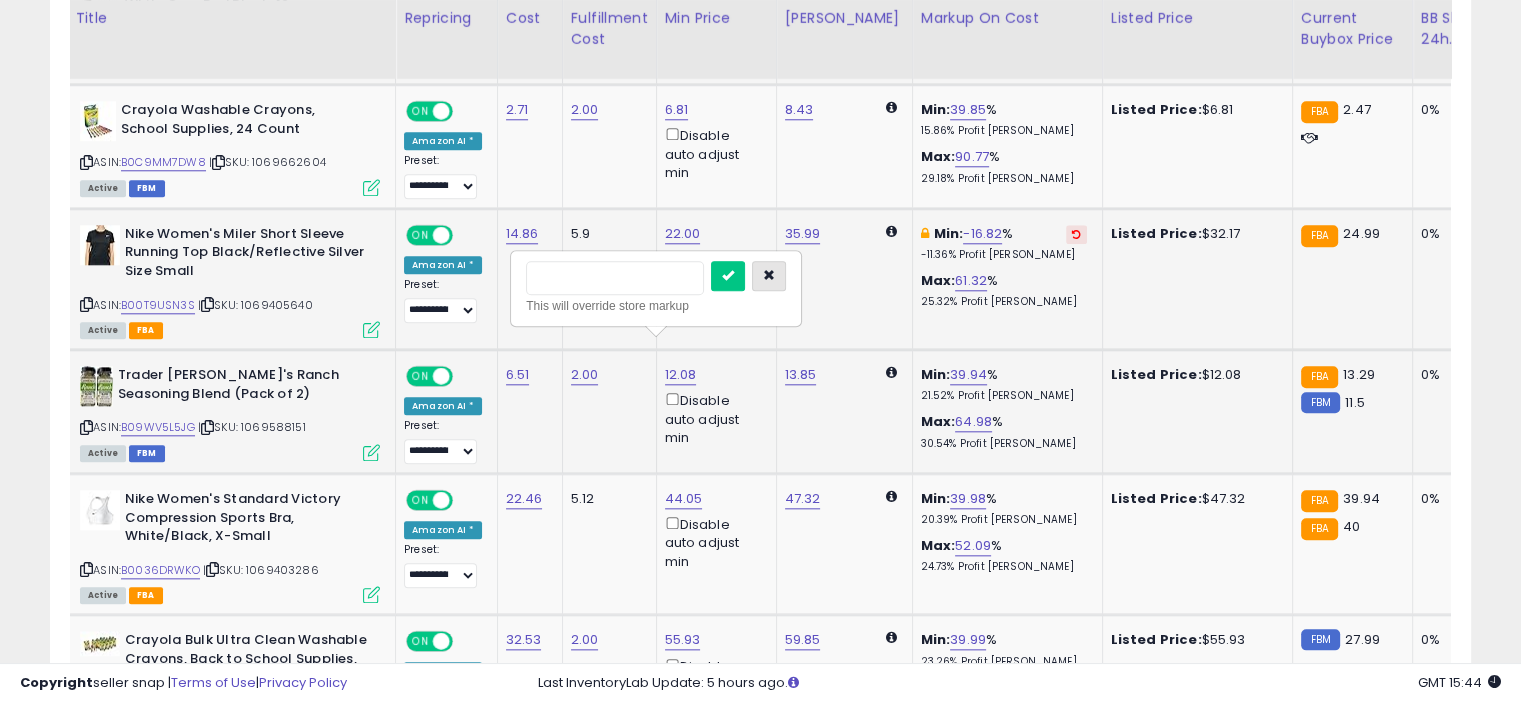 type 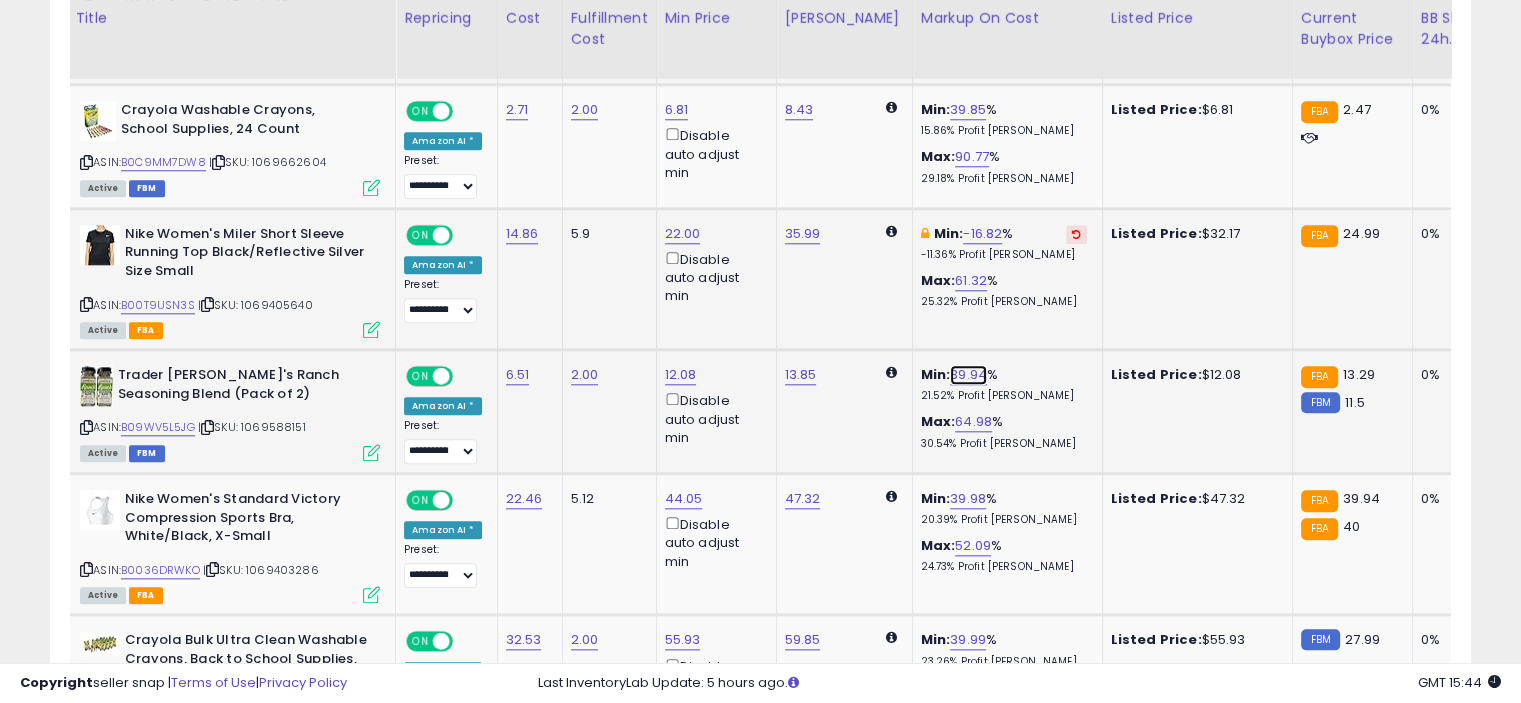 click on "39.94" at bounding box center [968, 375] 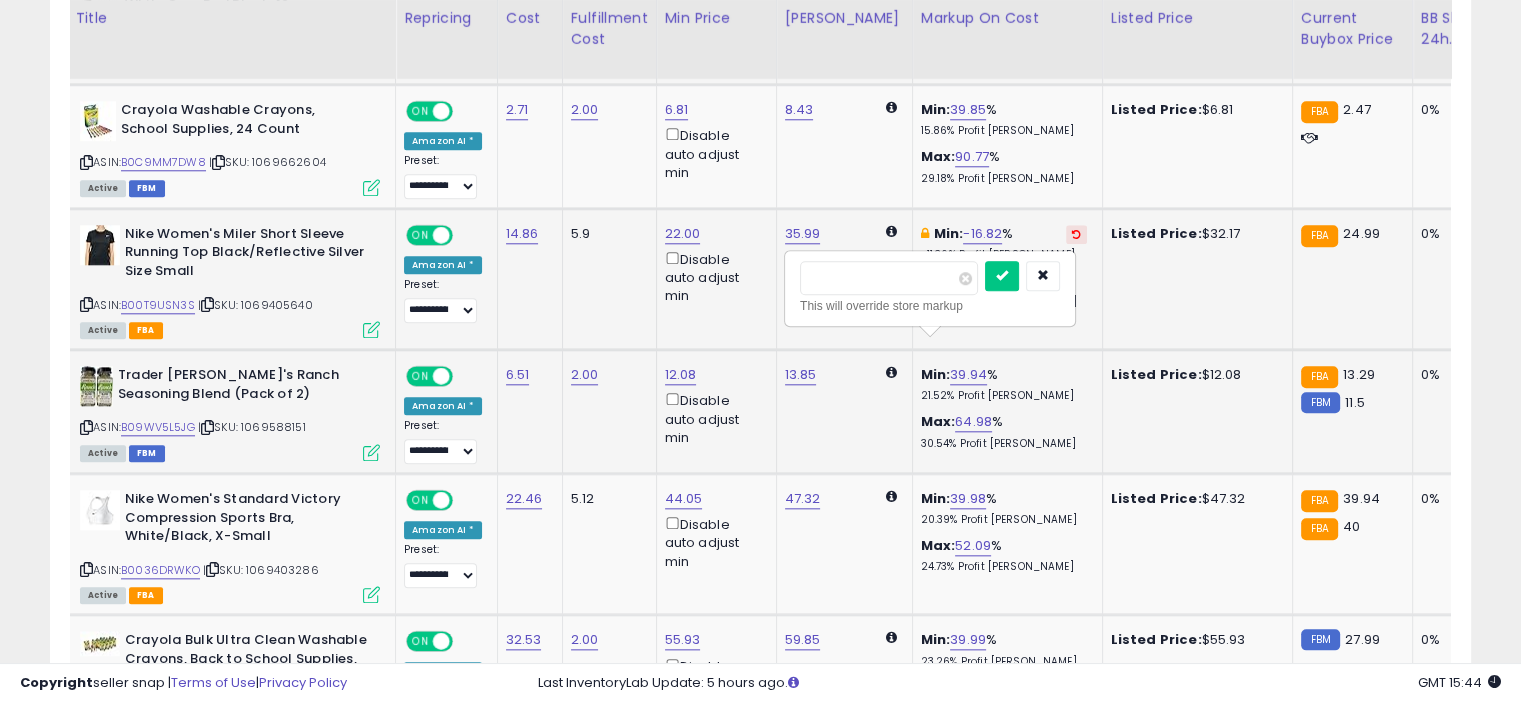 type on "*" 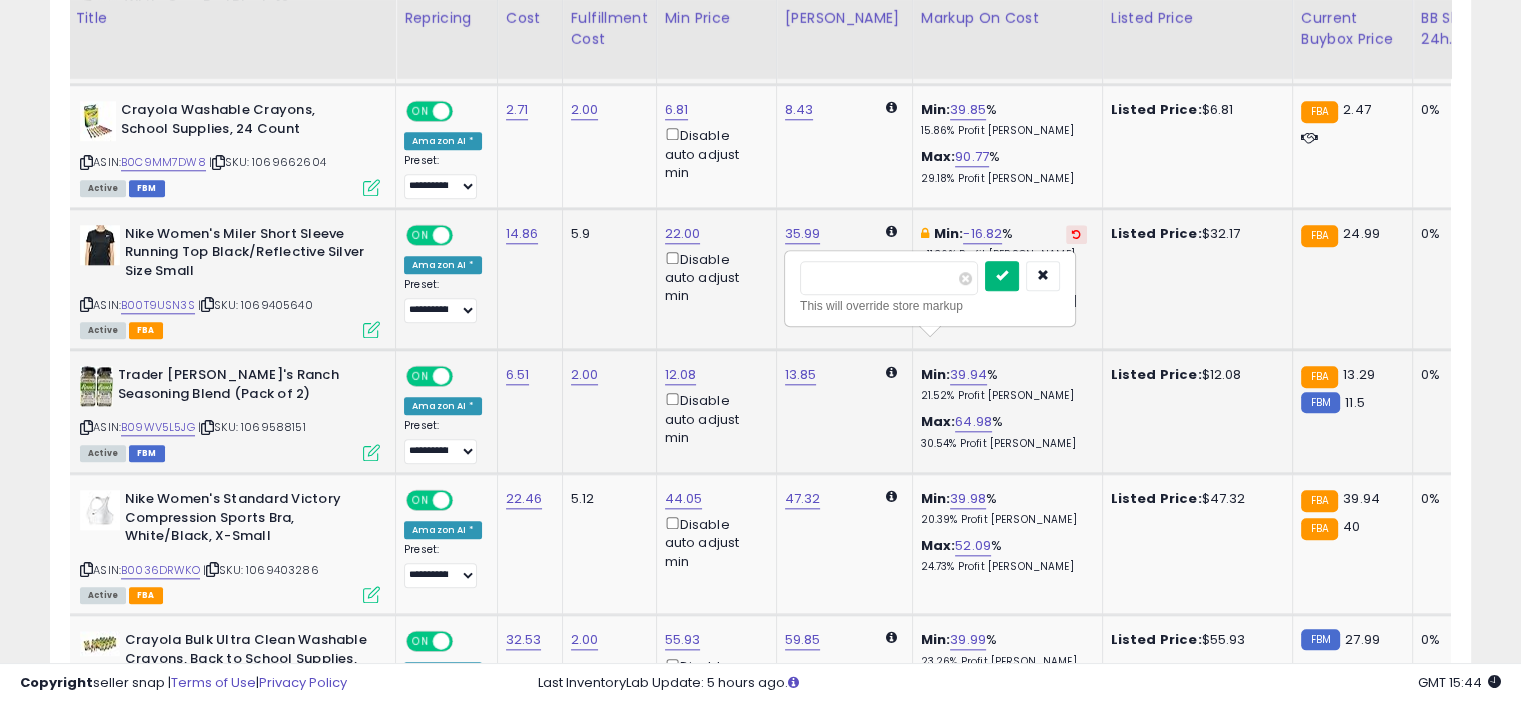 type on "**" 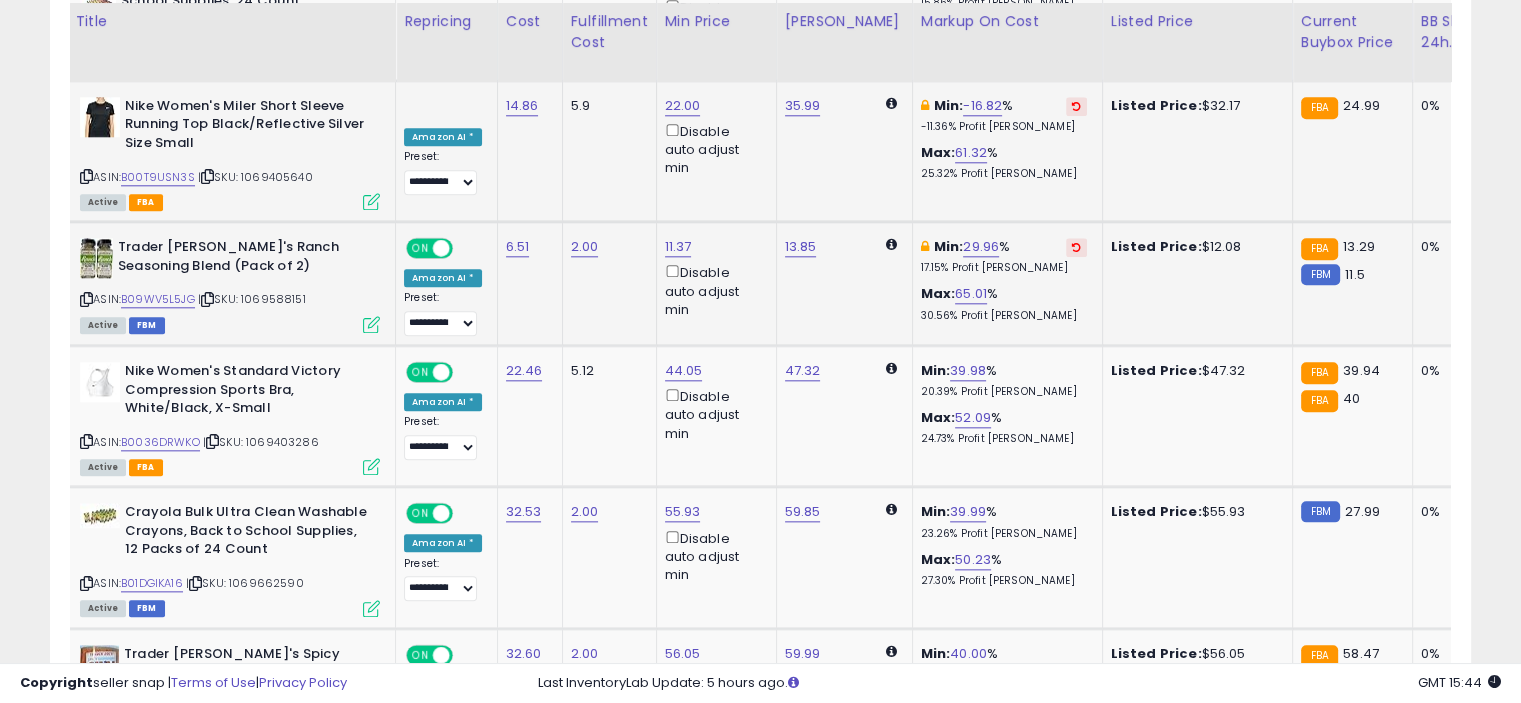 scroll, scrollTop: 2160, scrollLeft: 0, axis: vertical 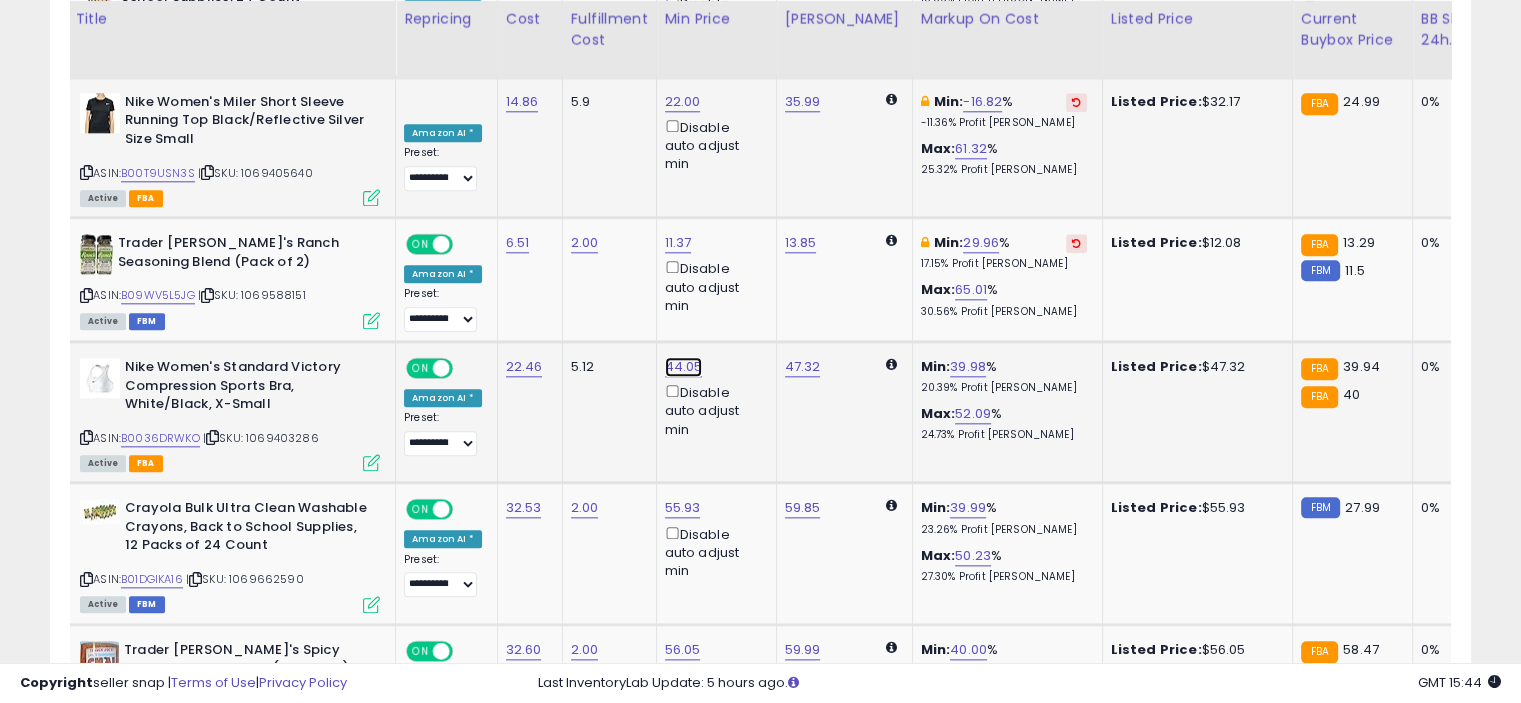 click on "44.05" at bounding box center (683, -1602) 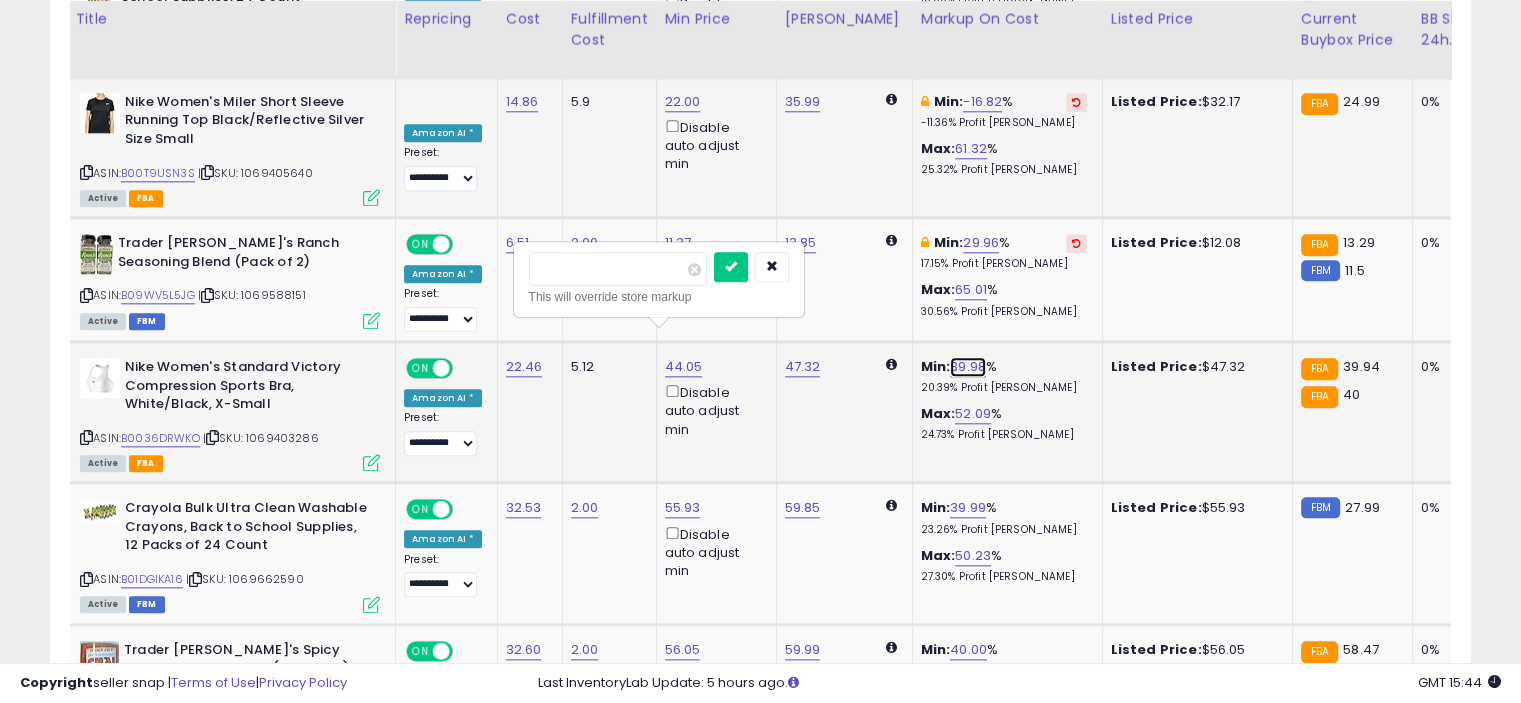 click on "39.98" at bounding box center [968, 367] 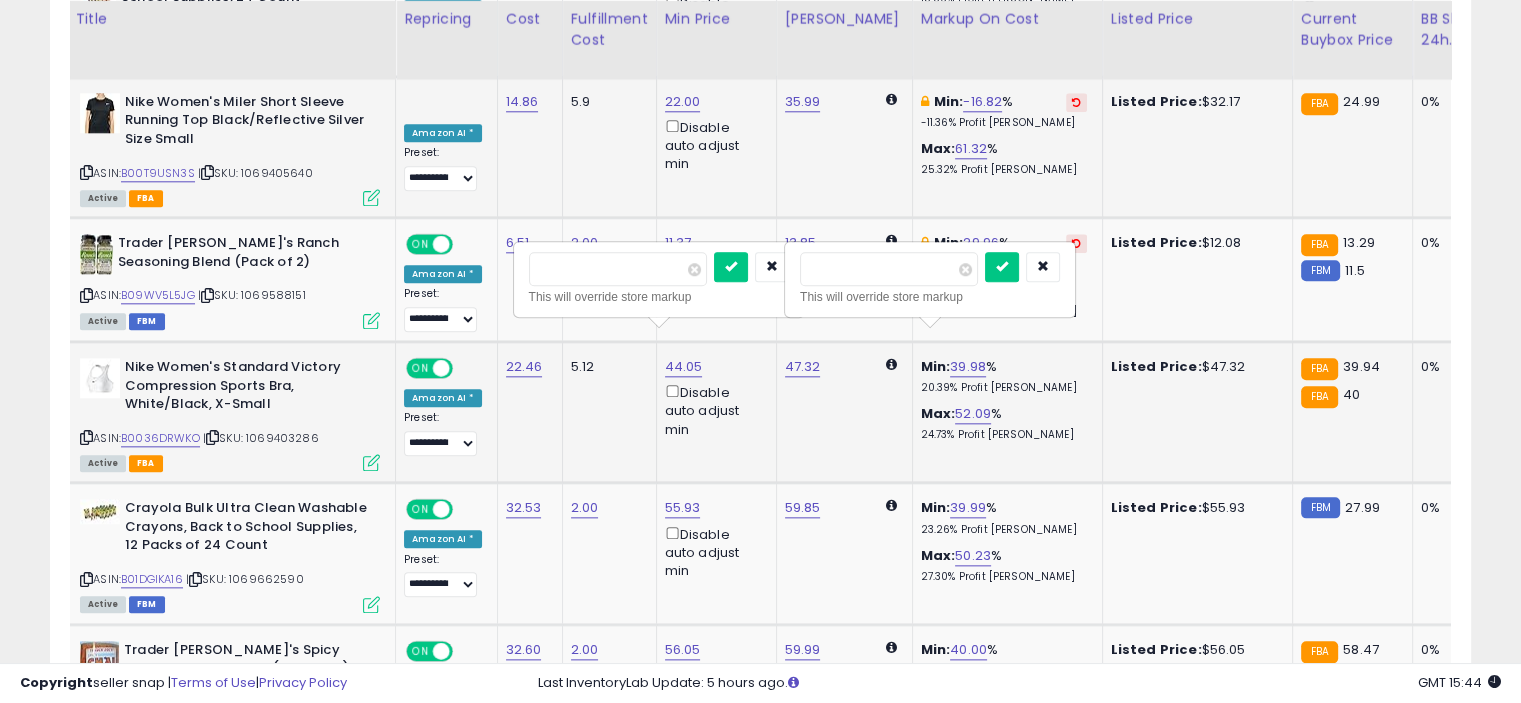 type on "*" 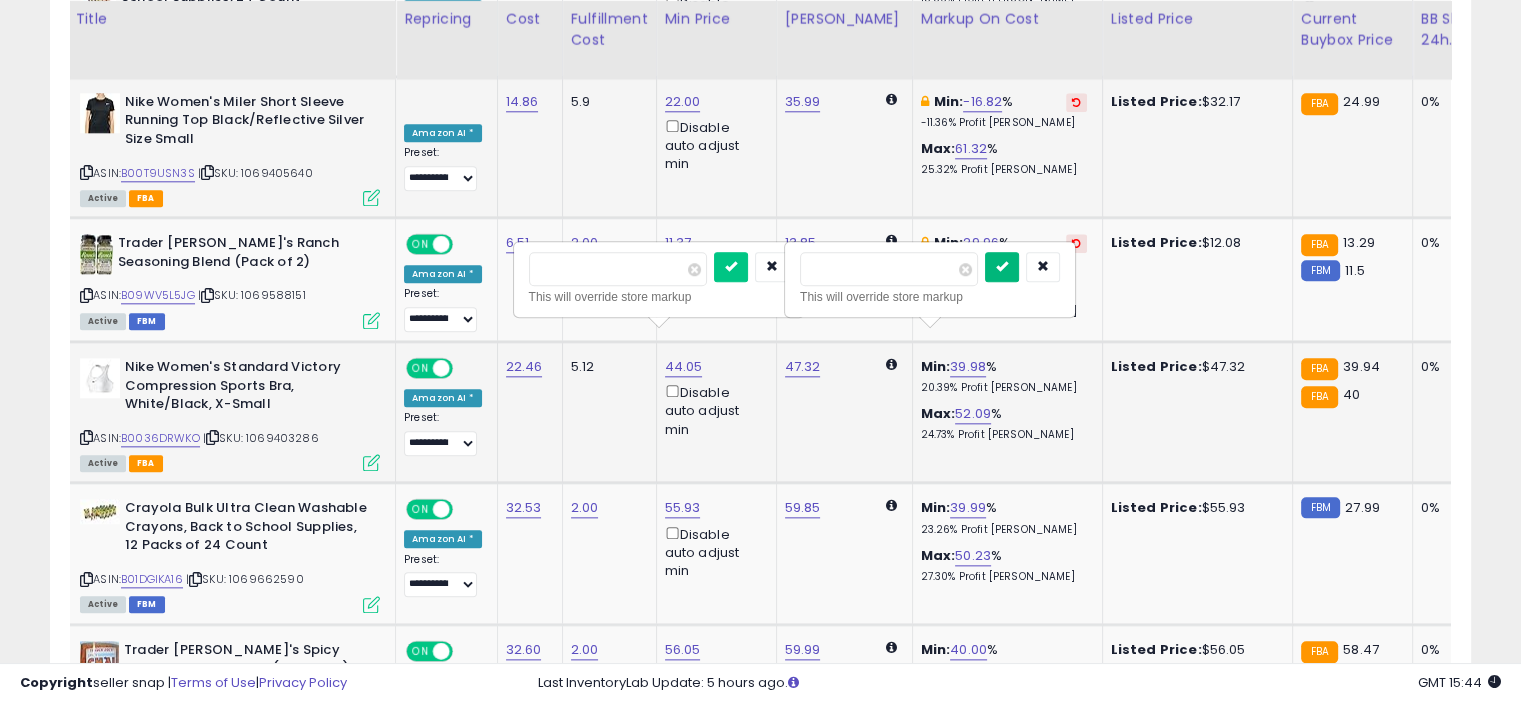 type on "**" 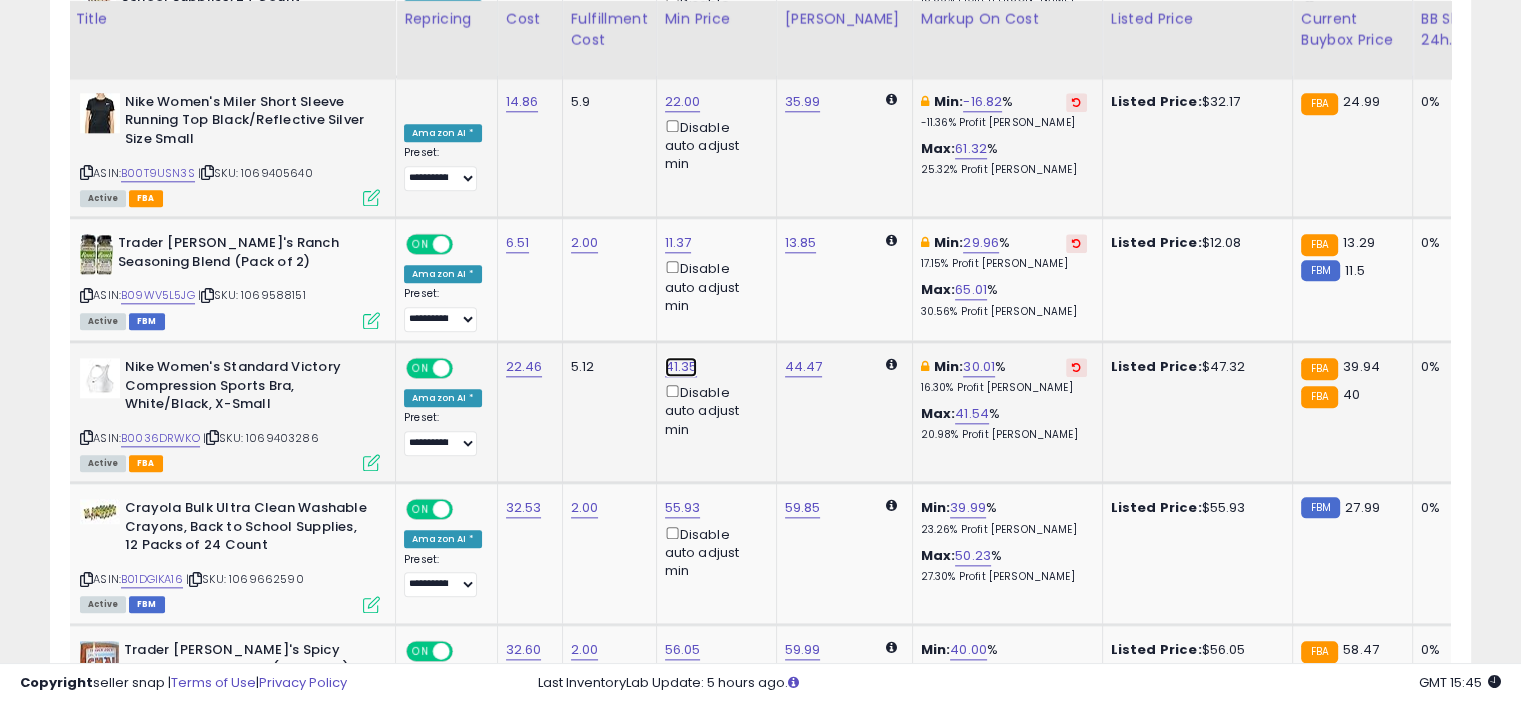click on "41.35" at bounding box center (683, -1602) 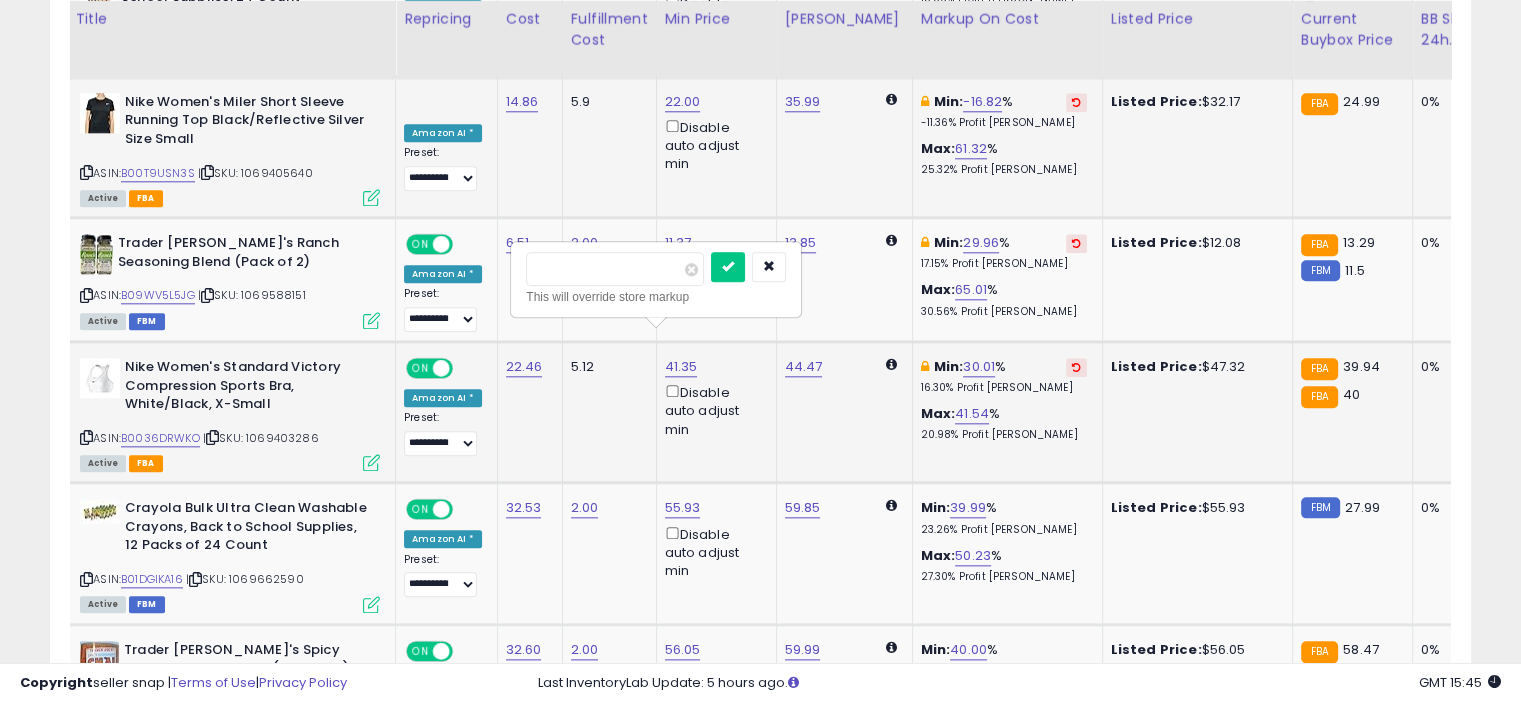type on "*" 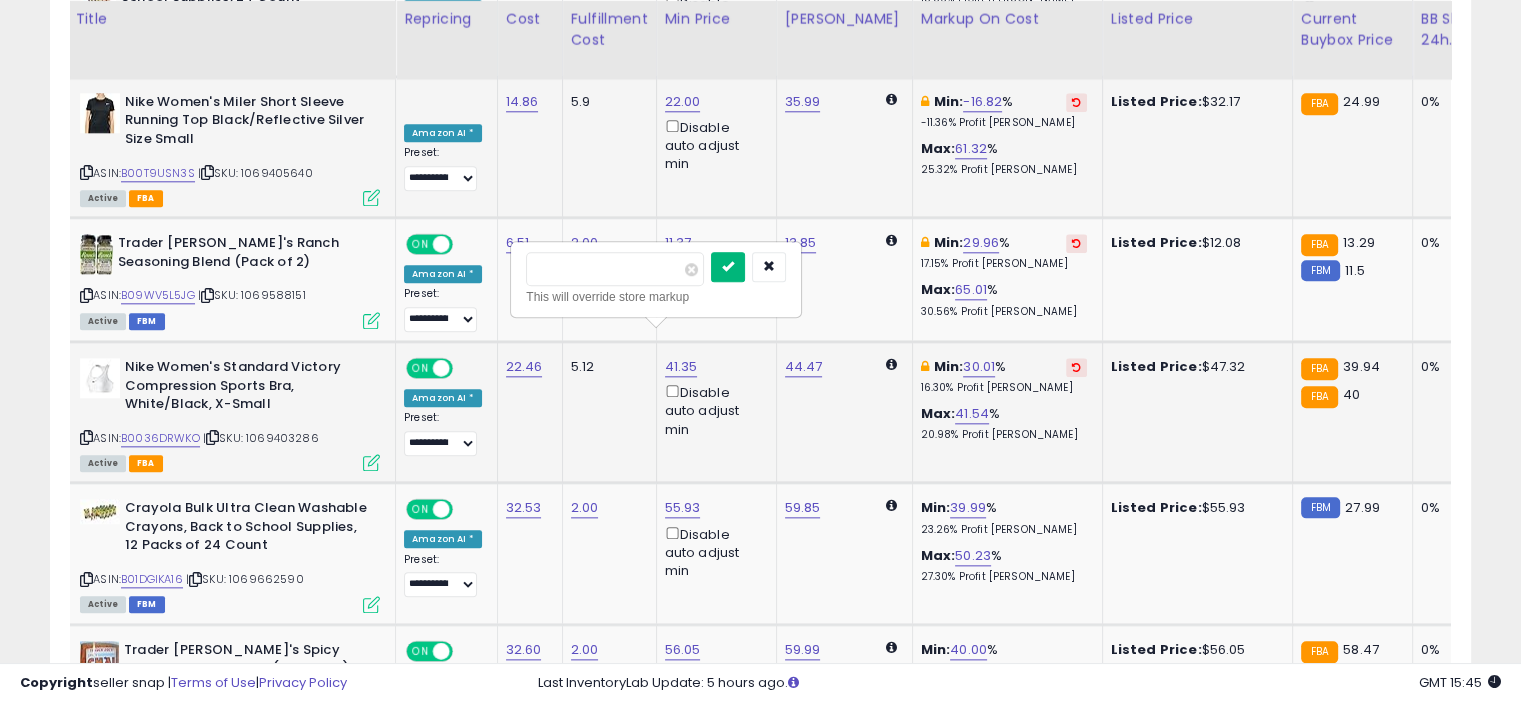 type on "**" 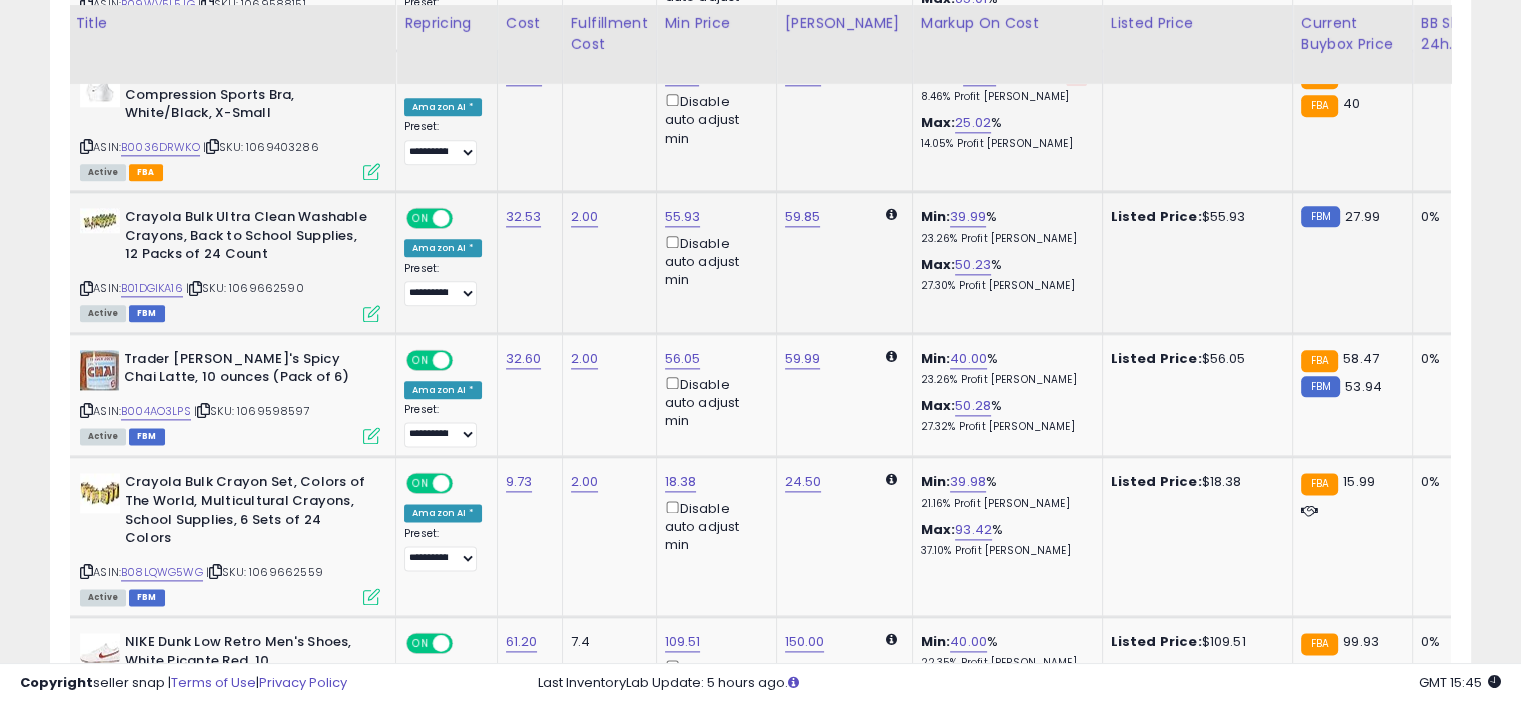 scroll, scrollTop: 2458, scrollLeft: 0, axis: vertical 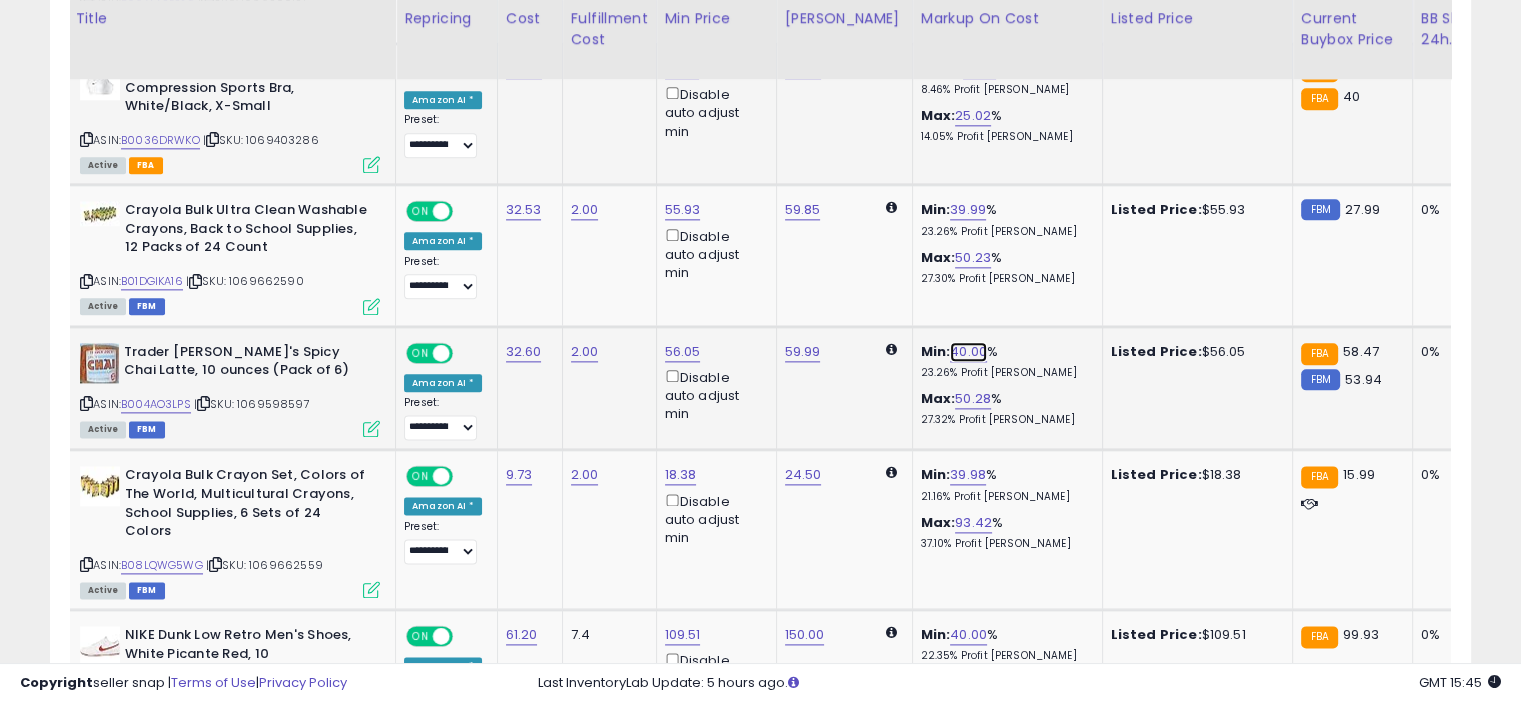 click on "40.00" at bounding box center [968, 352] 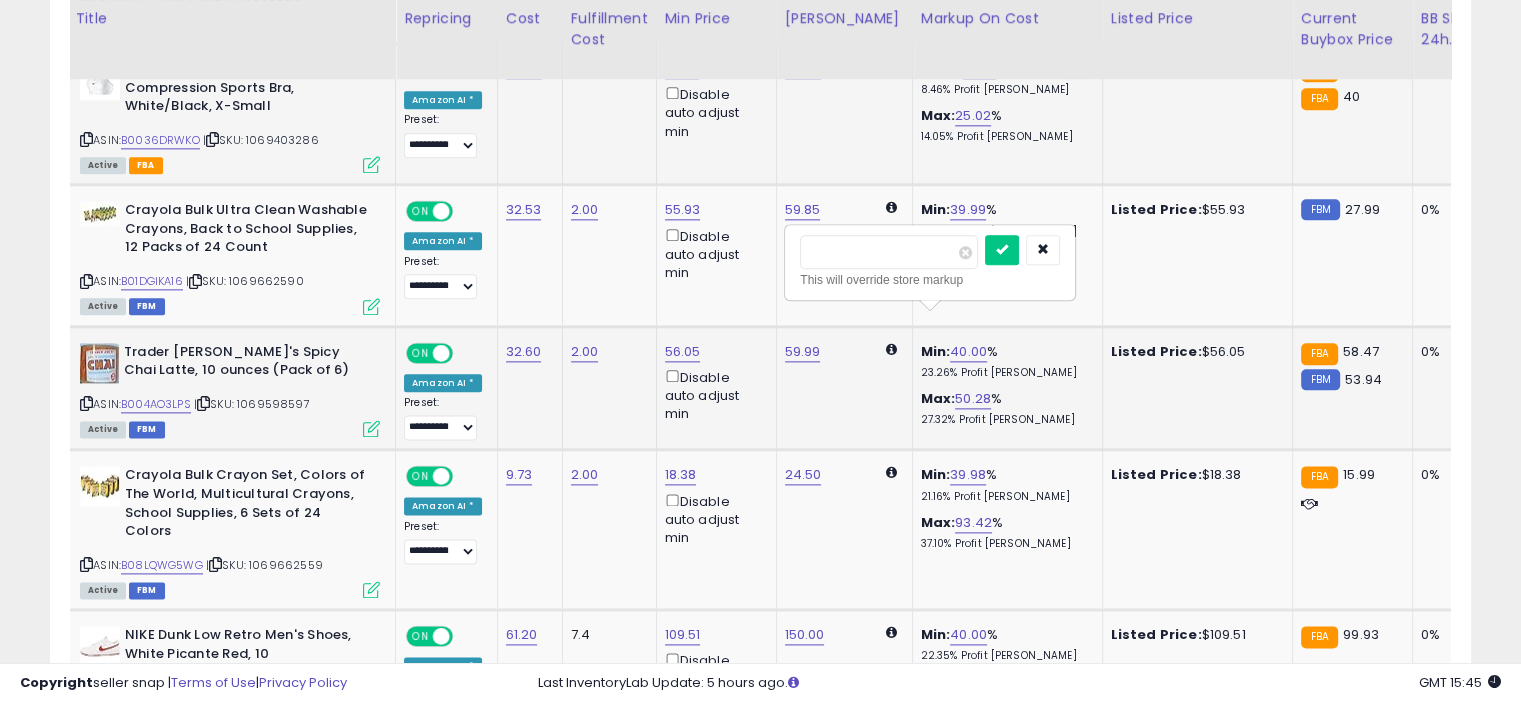 type on "*" 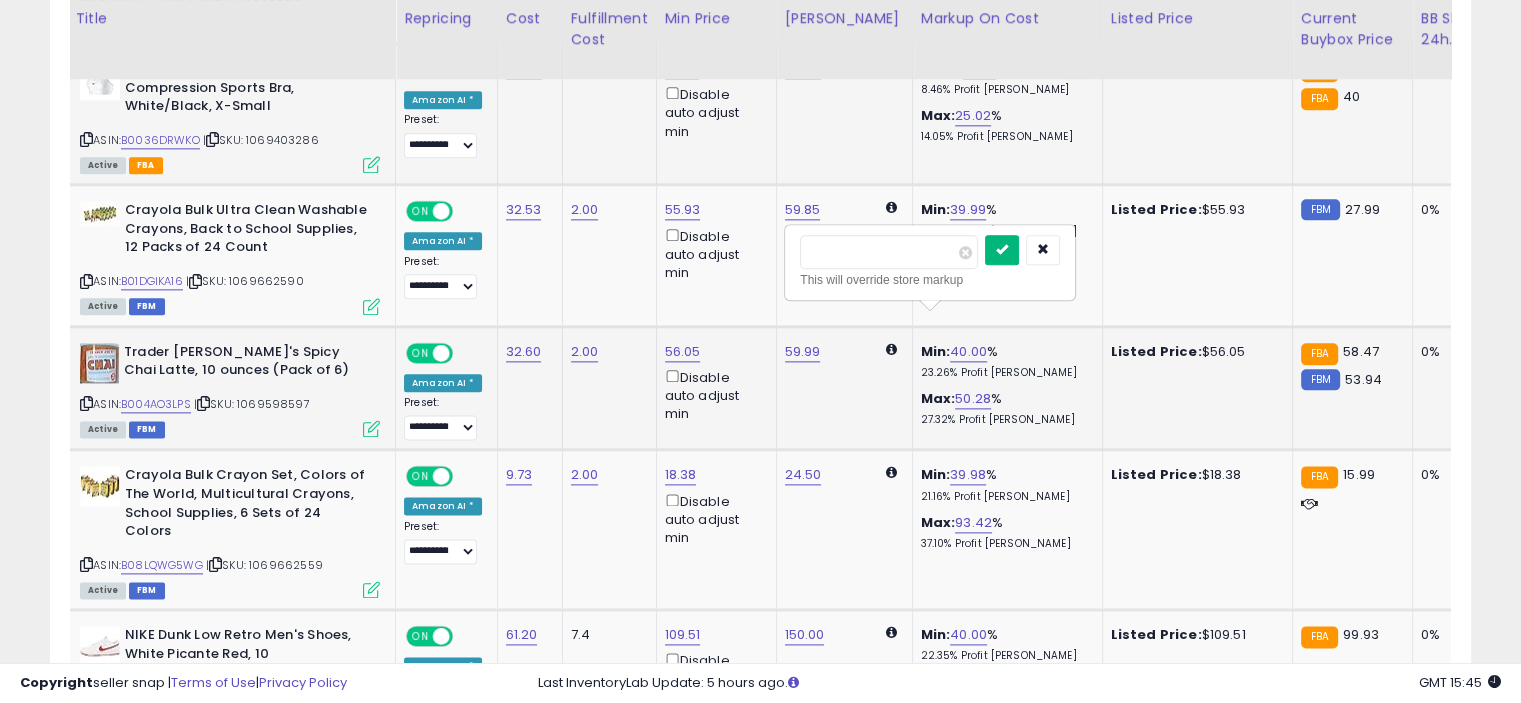 type on "**" 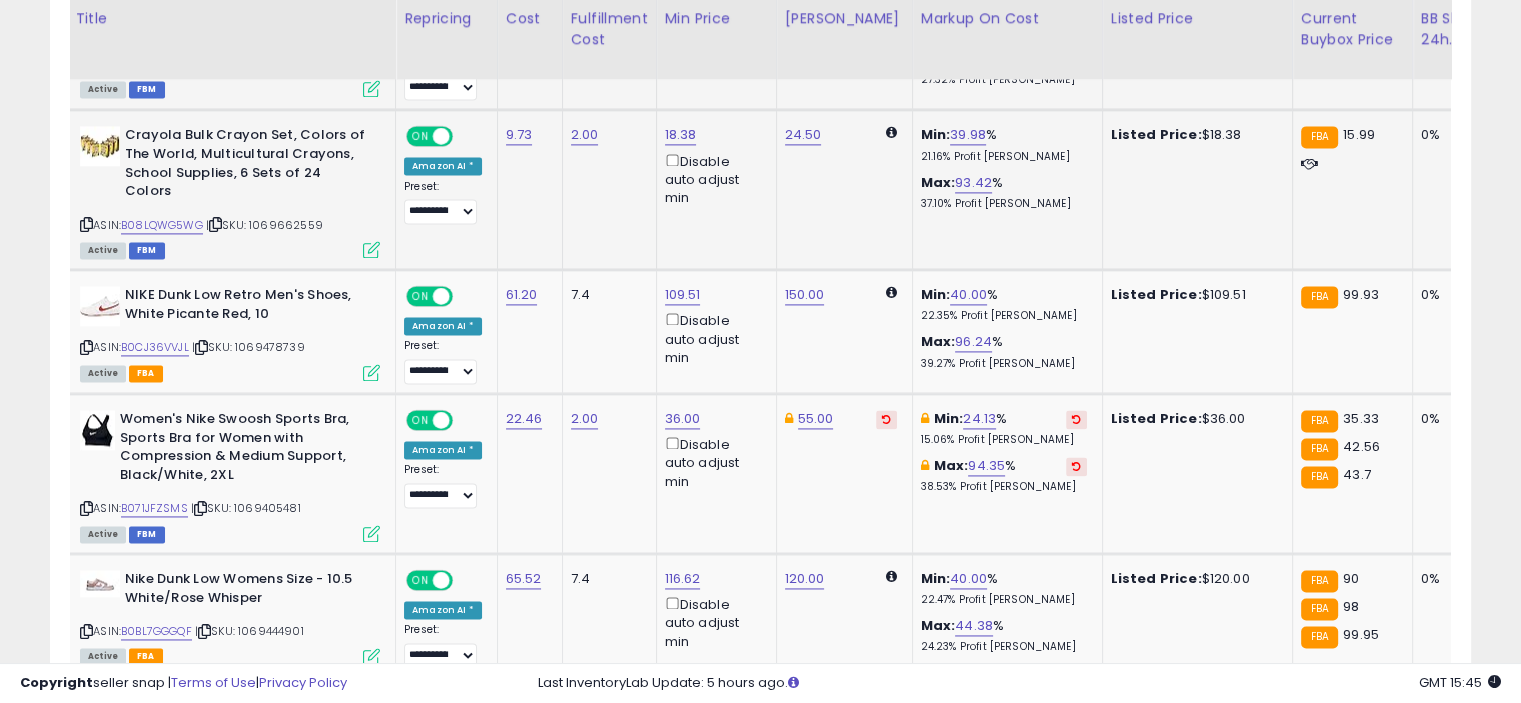 scroll, scrollTop: 2799, scrollLeft: 0, axis: vertical 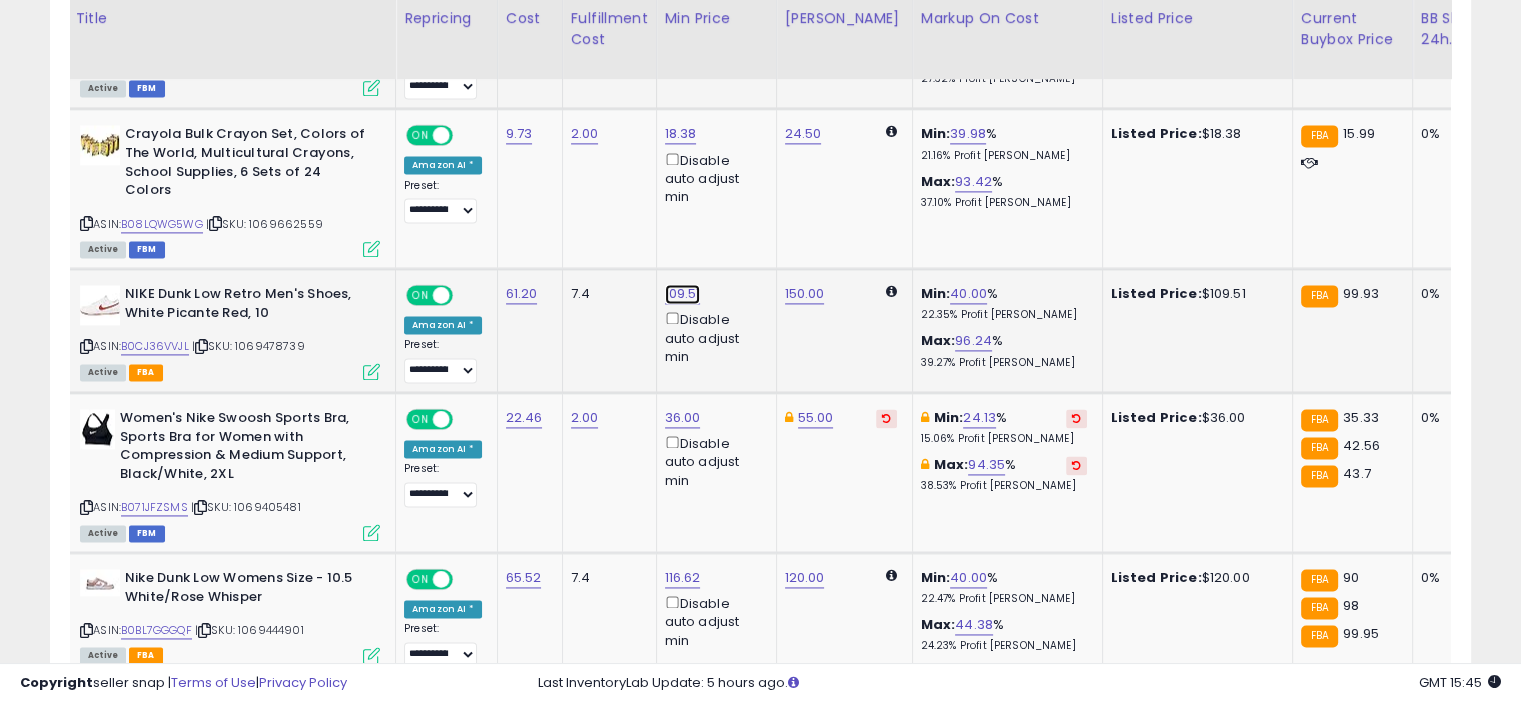 click on "109.51" at bounding box center [683, -2241] 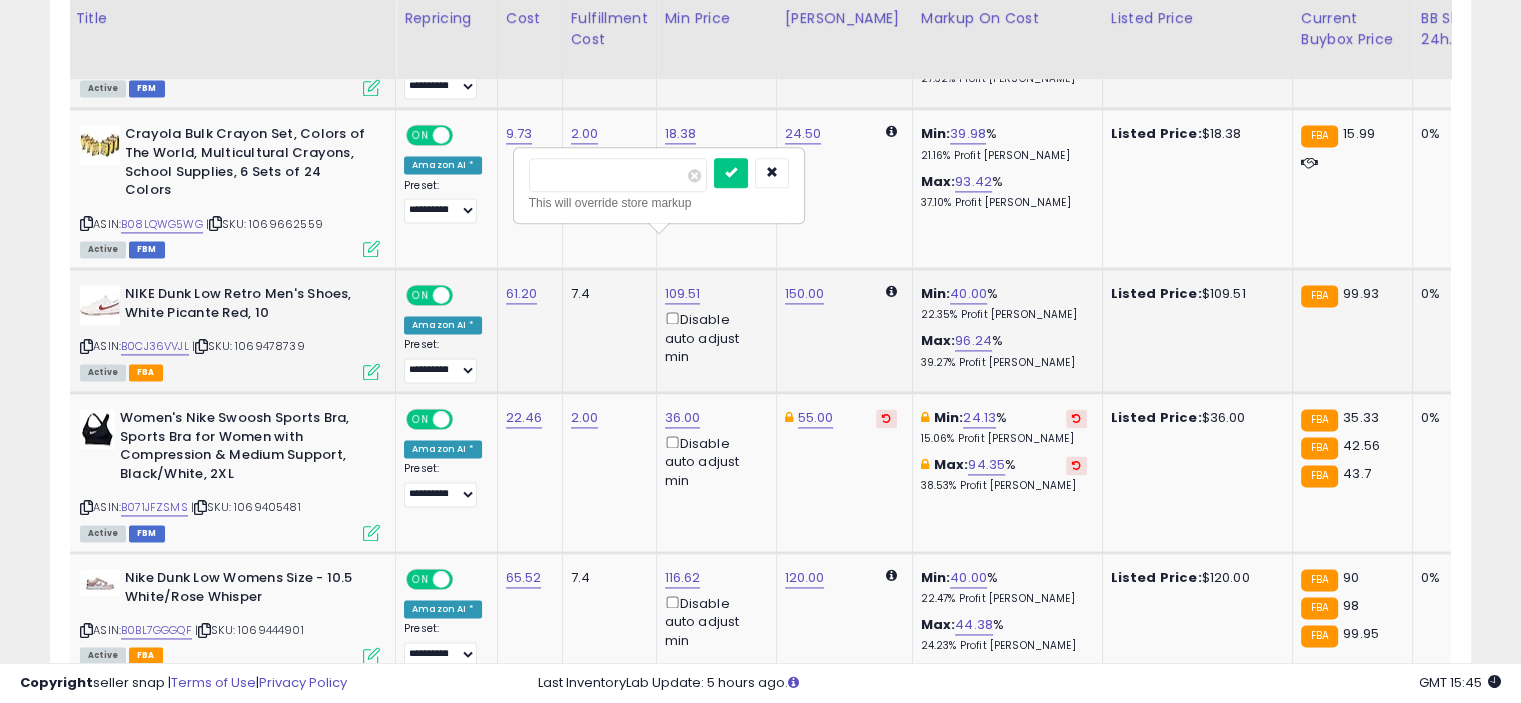 type on "*" 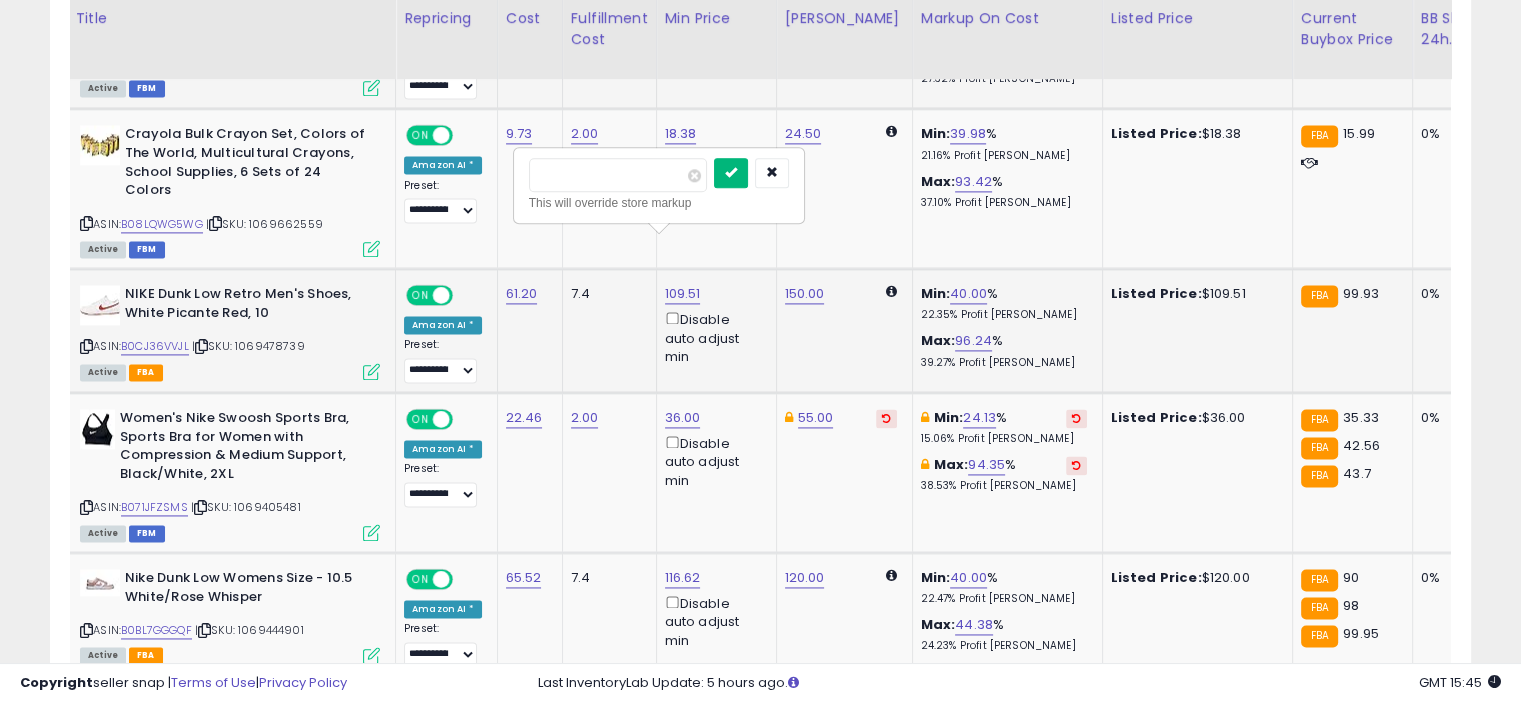 type on "**" 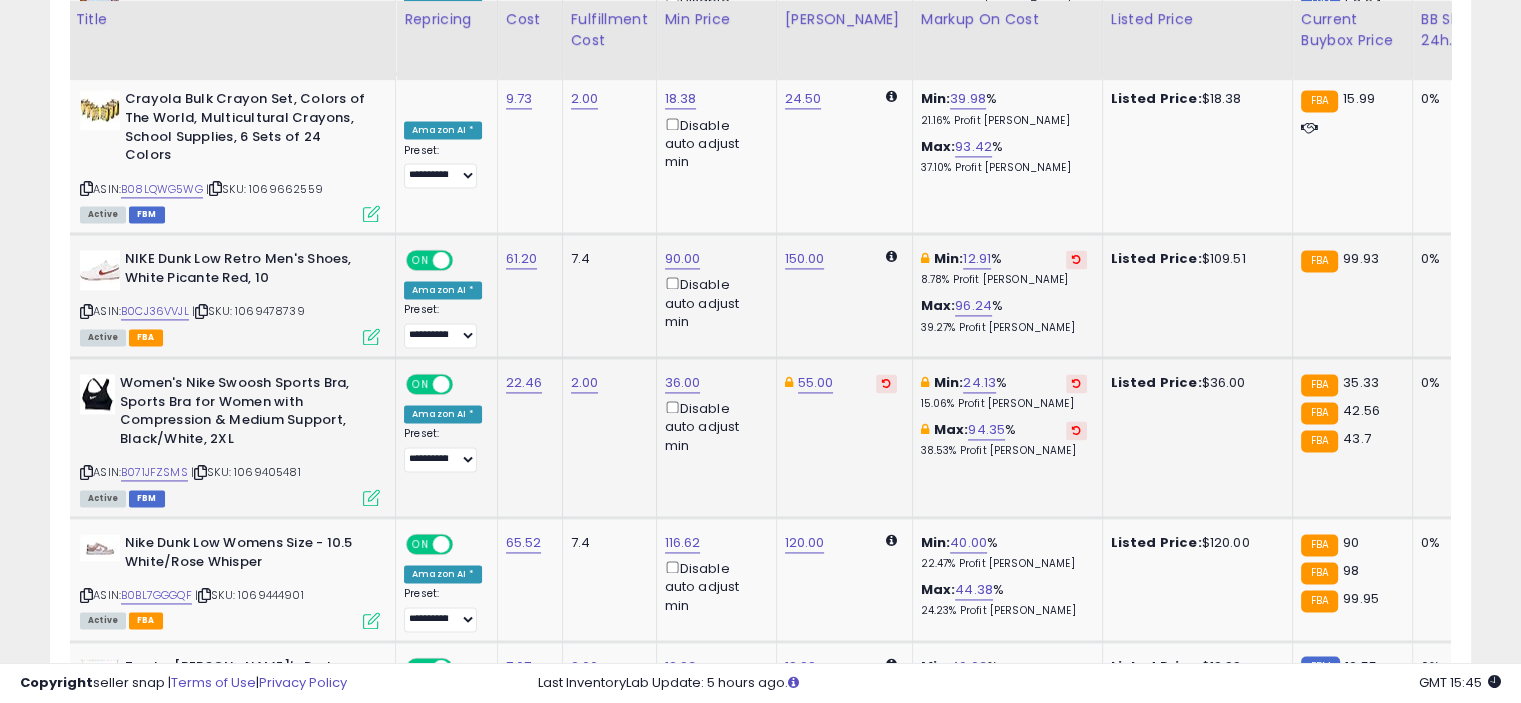 scroll, scrollTop: 2835, scrollLeft: 0, axis: vertical 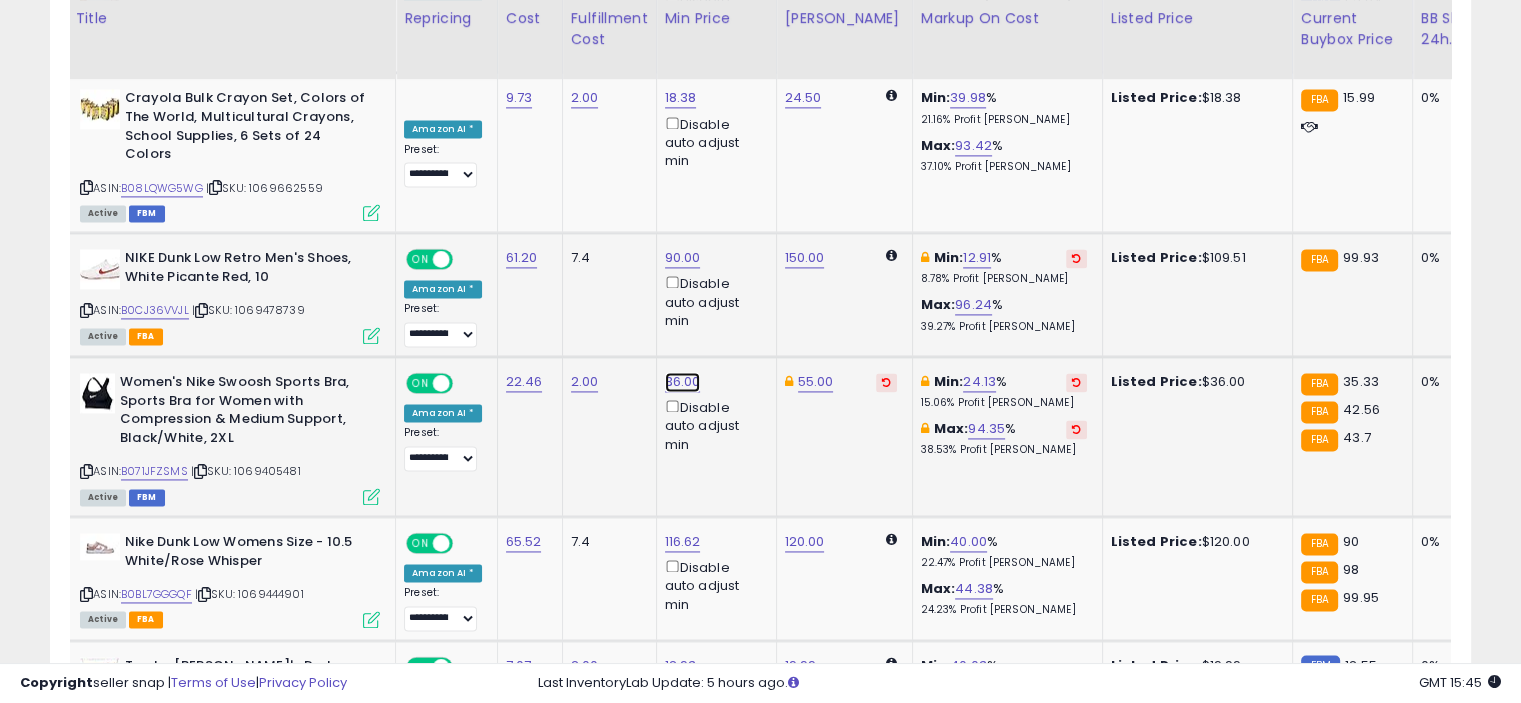 click on "36.00" at bounding box center (683, -2277) 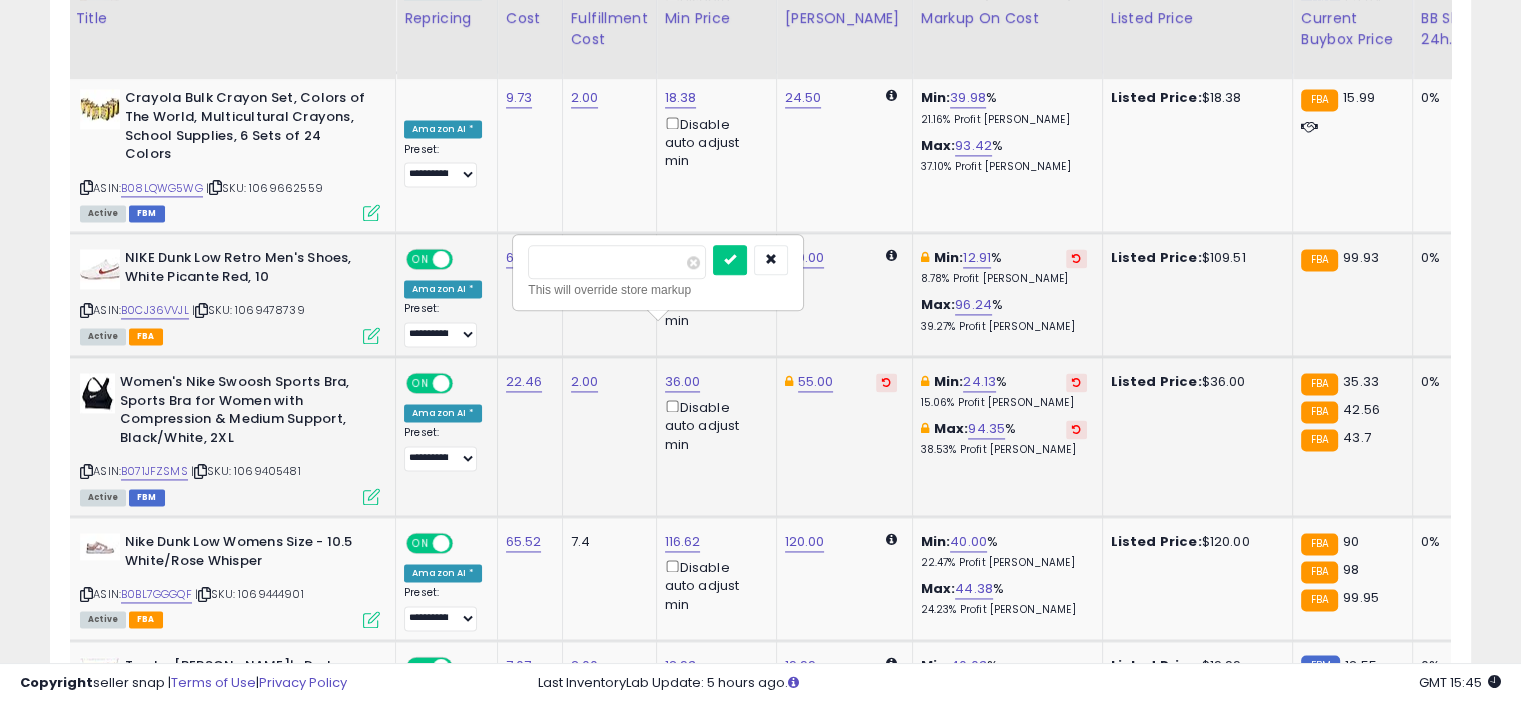 type on "*" 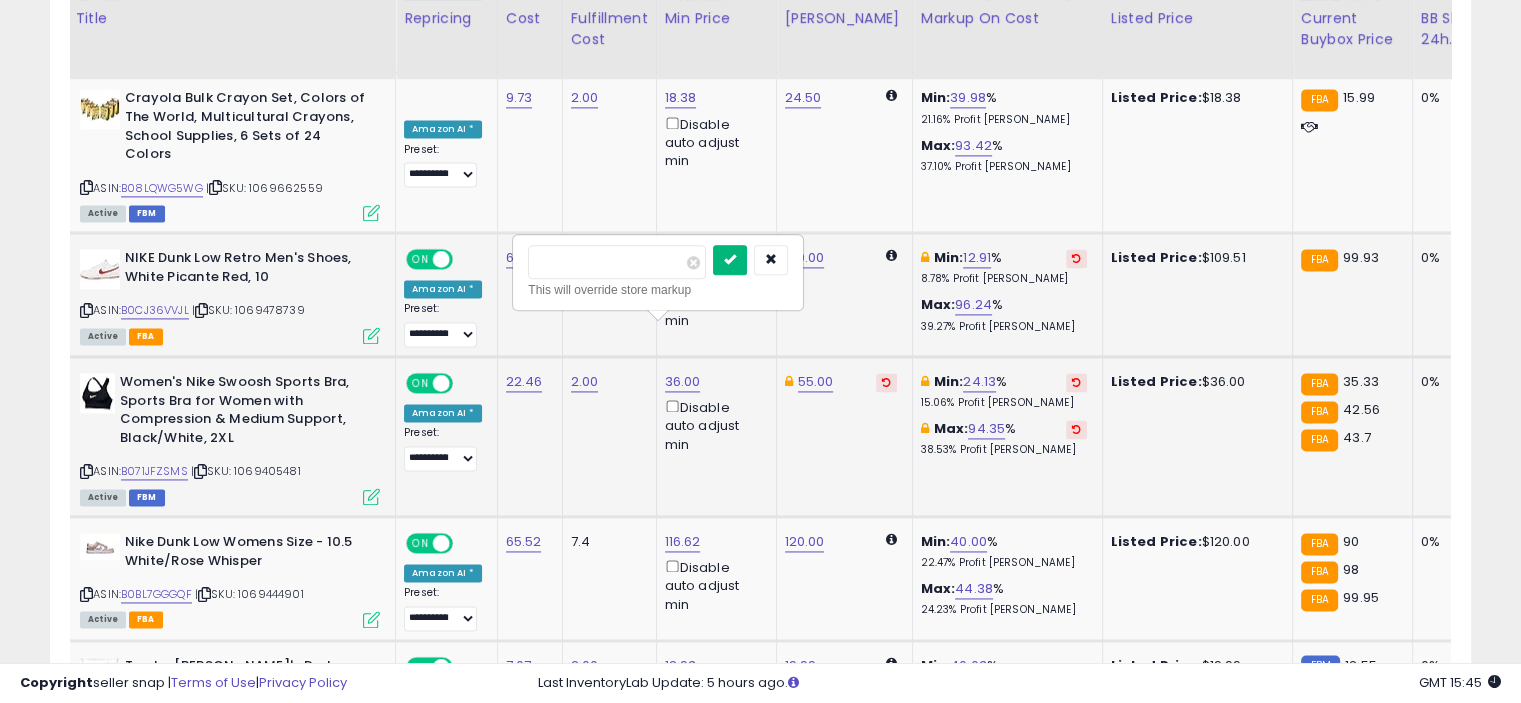 type on "**" 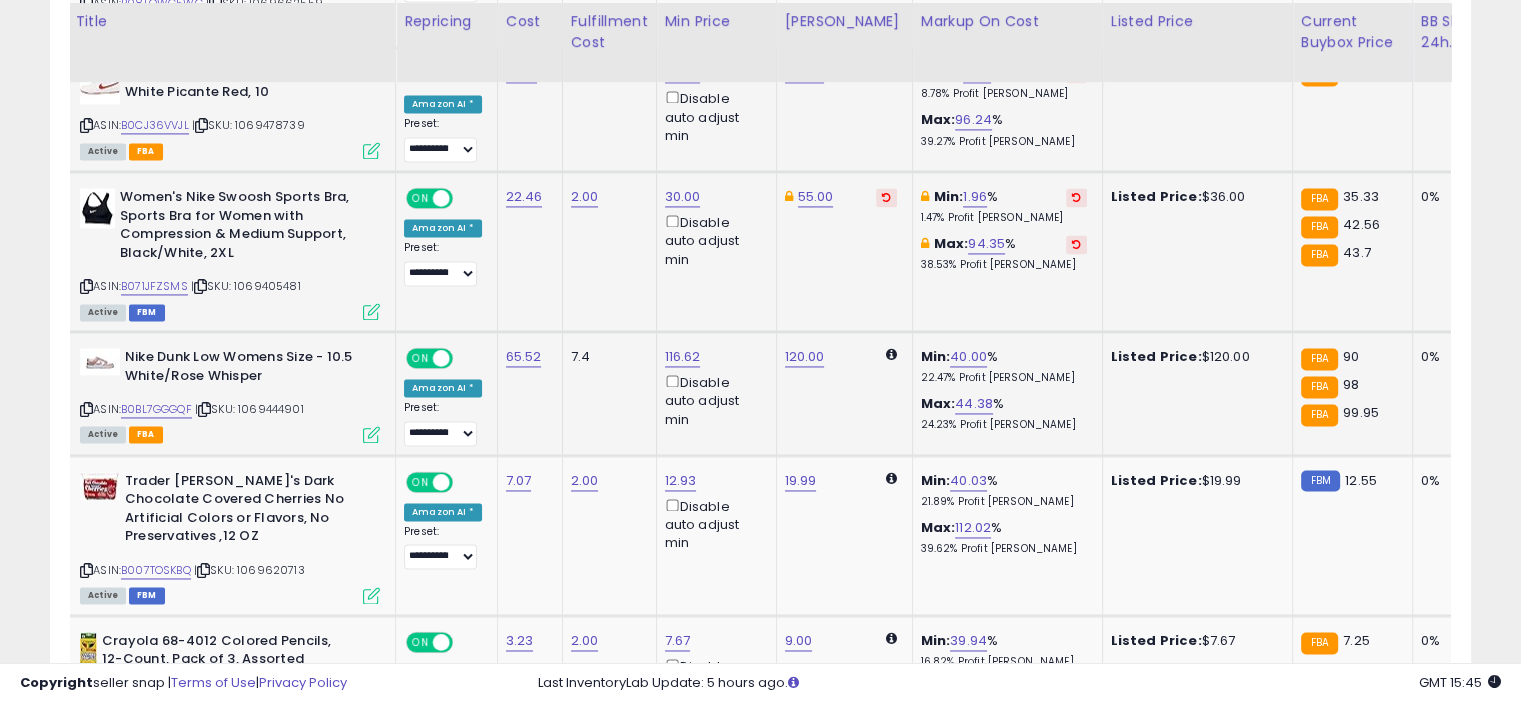 scroll, scrollTop: 3023, scrollLeft: 0, axis: vertical 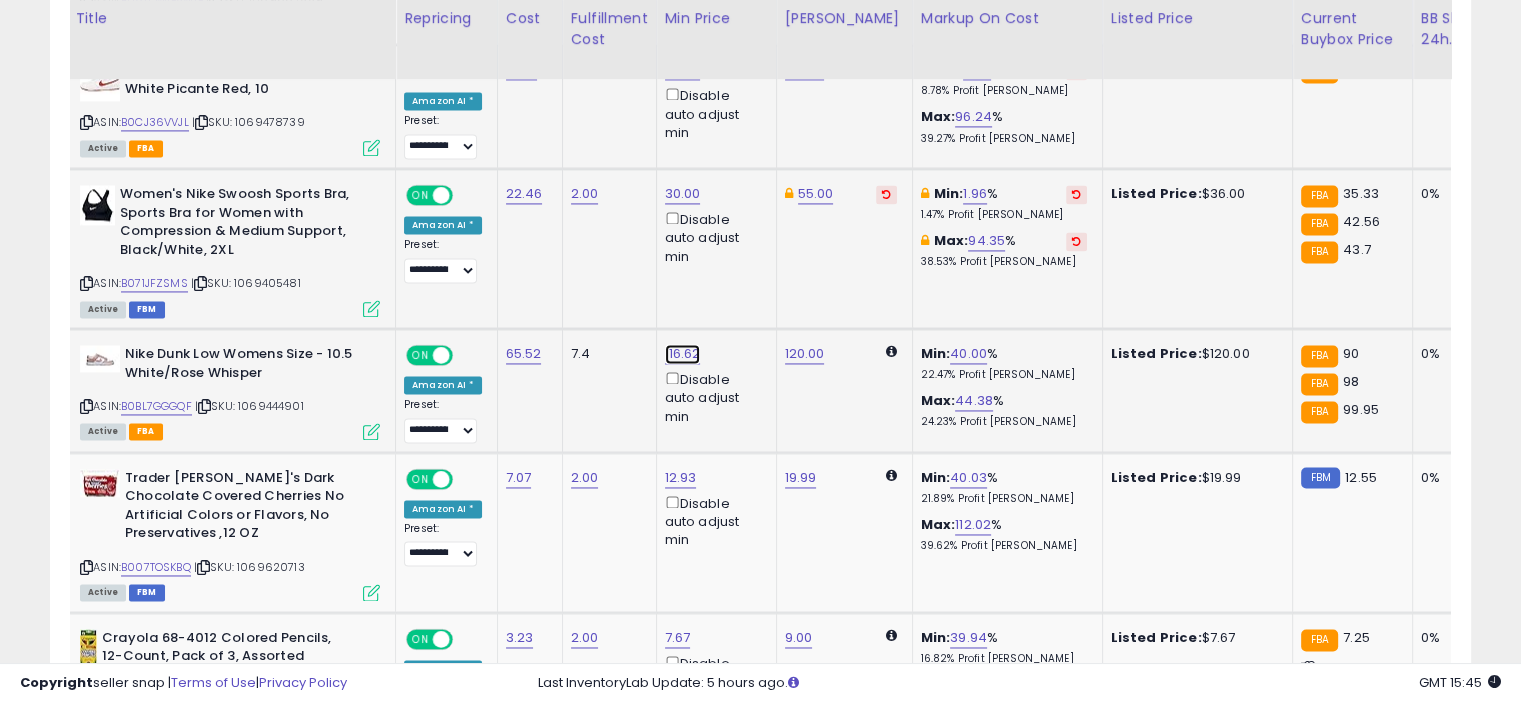 click on "116.62" at bounding box center (683, -2465) 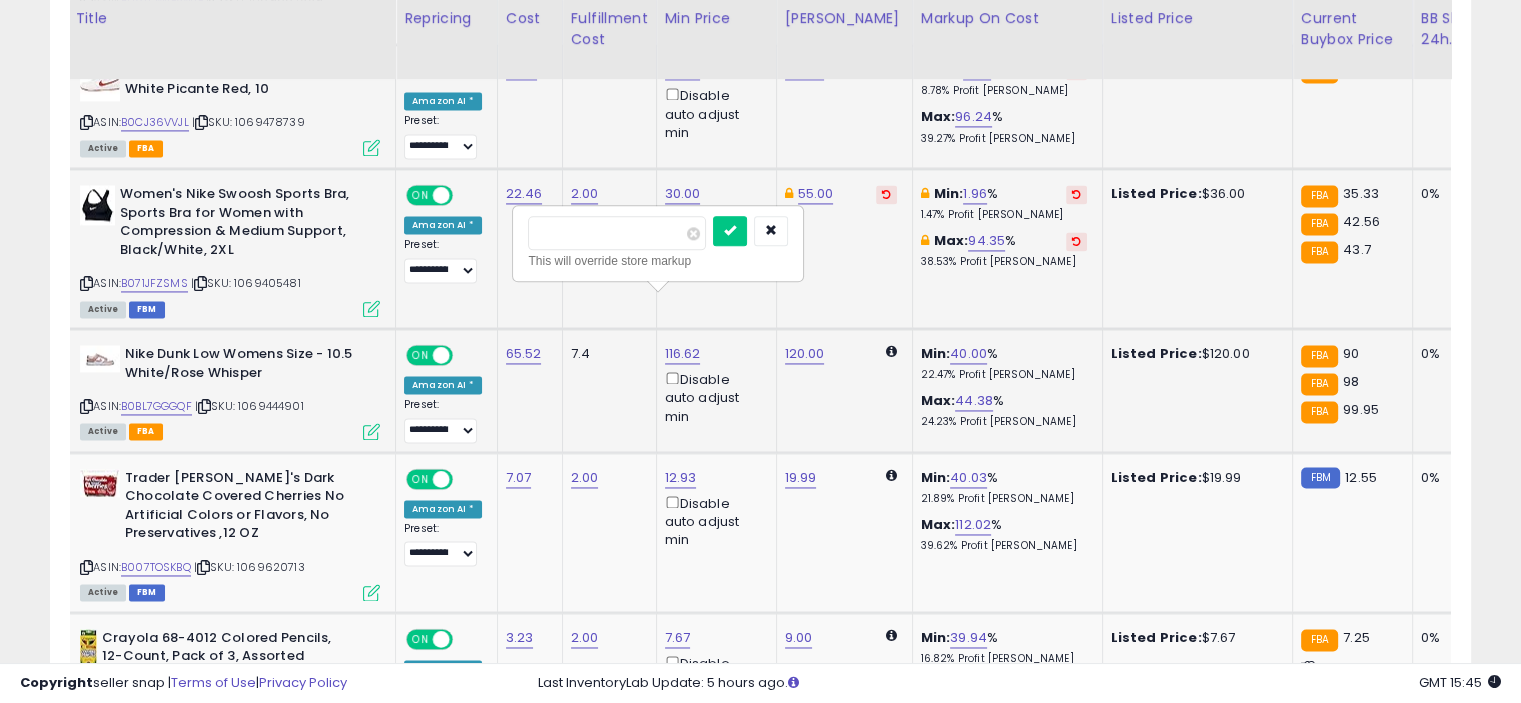 type on "*" 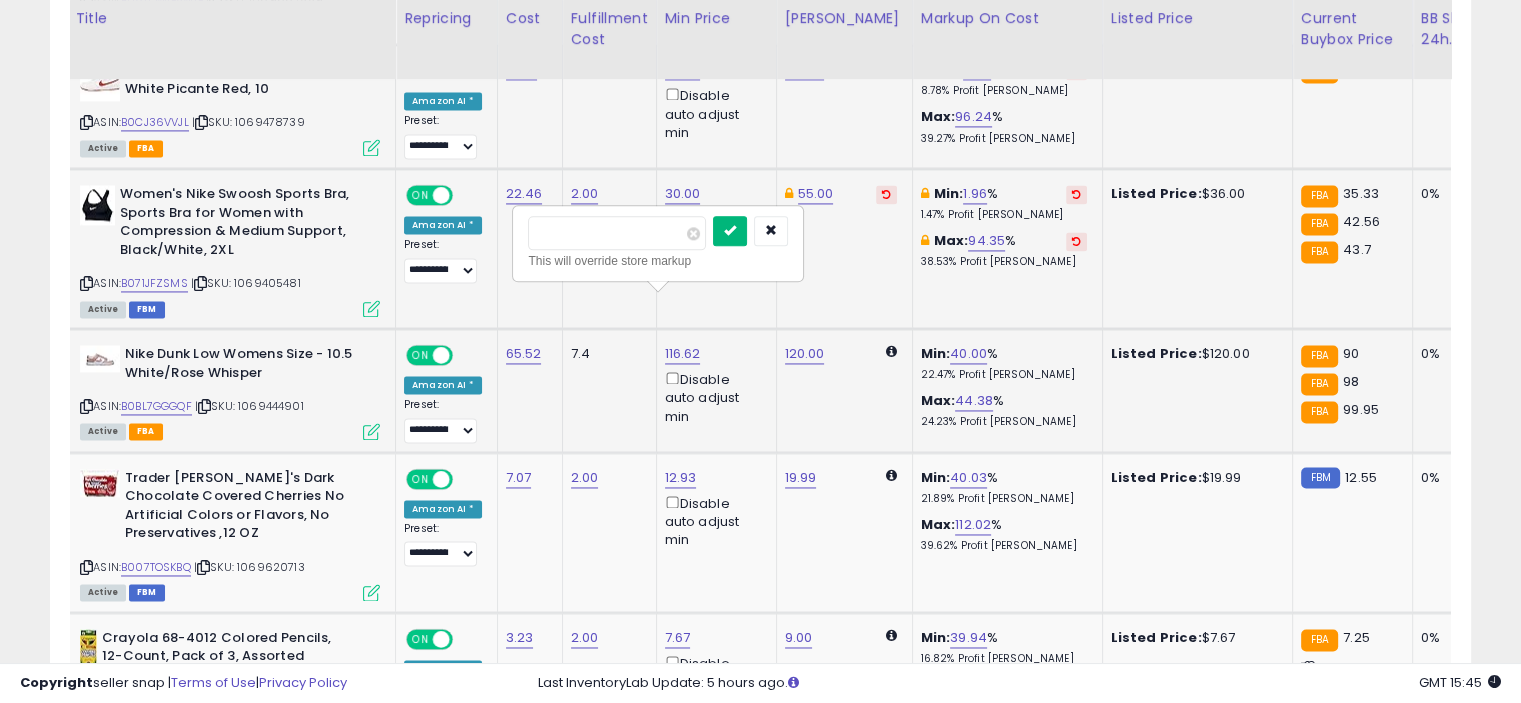 type on "**" 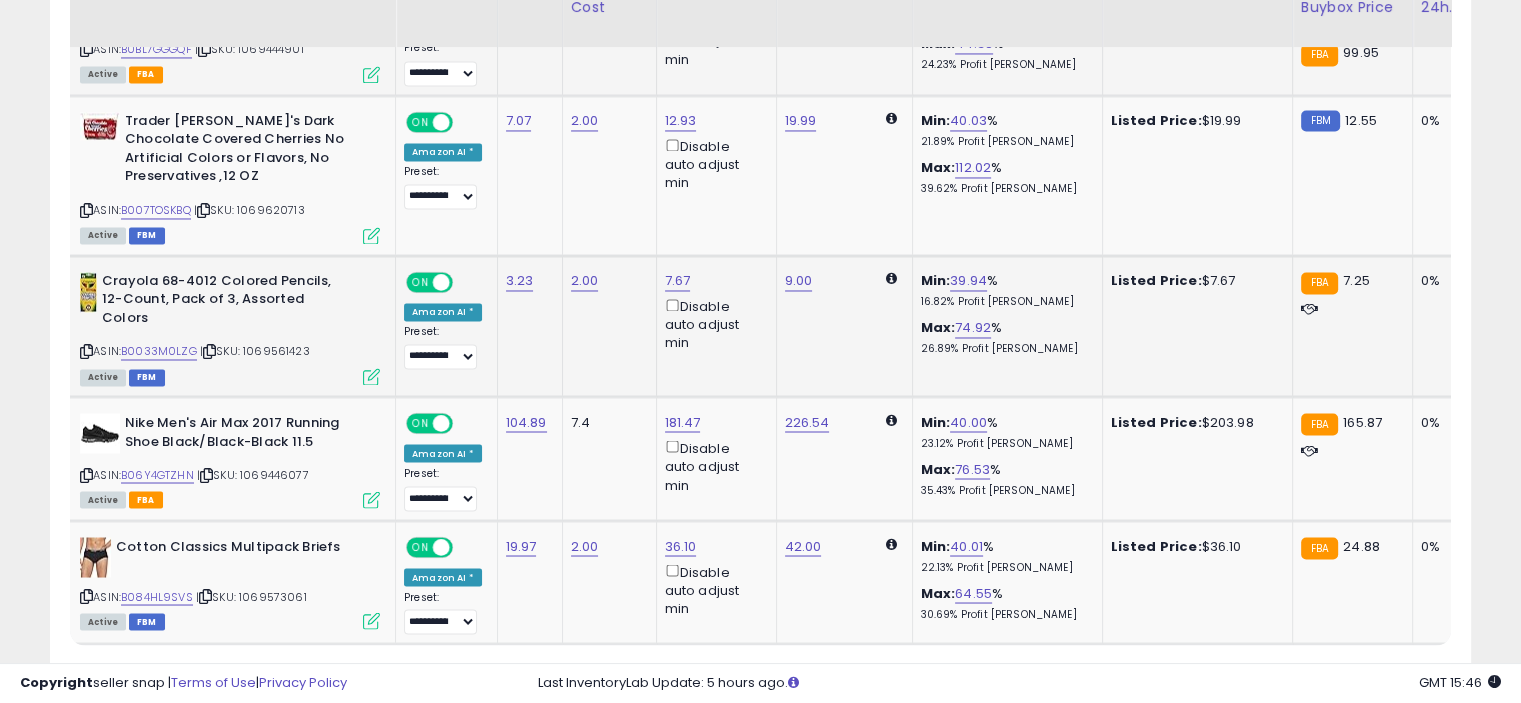scroll, scrollTop: 3387, scrollLeft: 0, axis: vertical 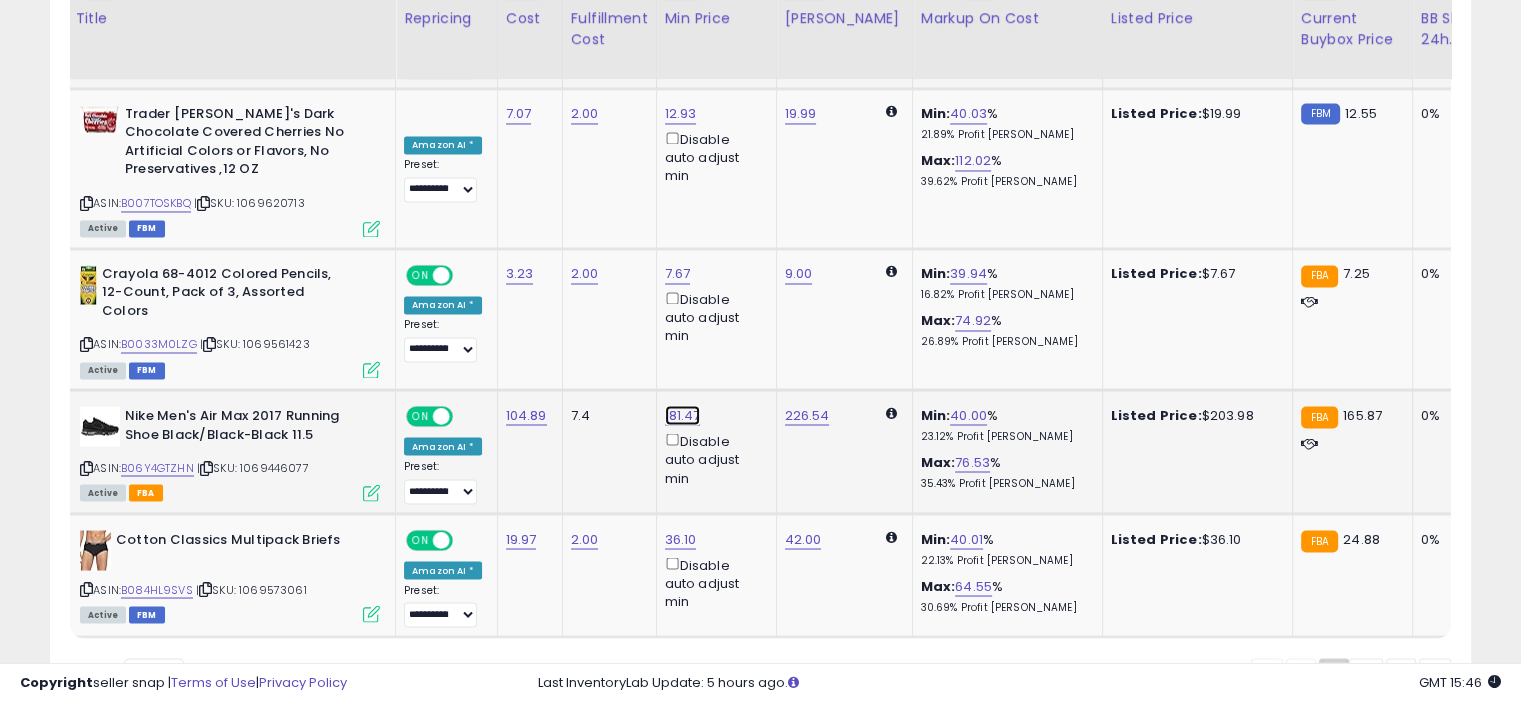 click on "181.47" at bounding box center [683, -2829] 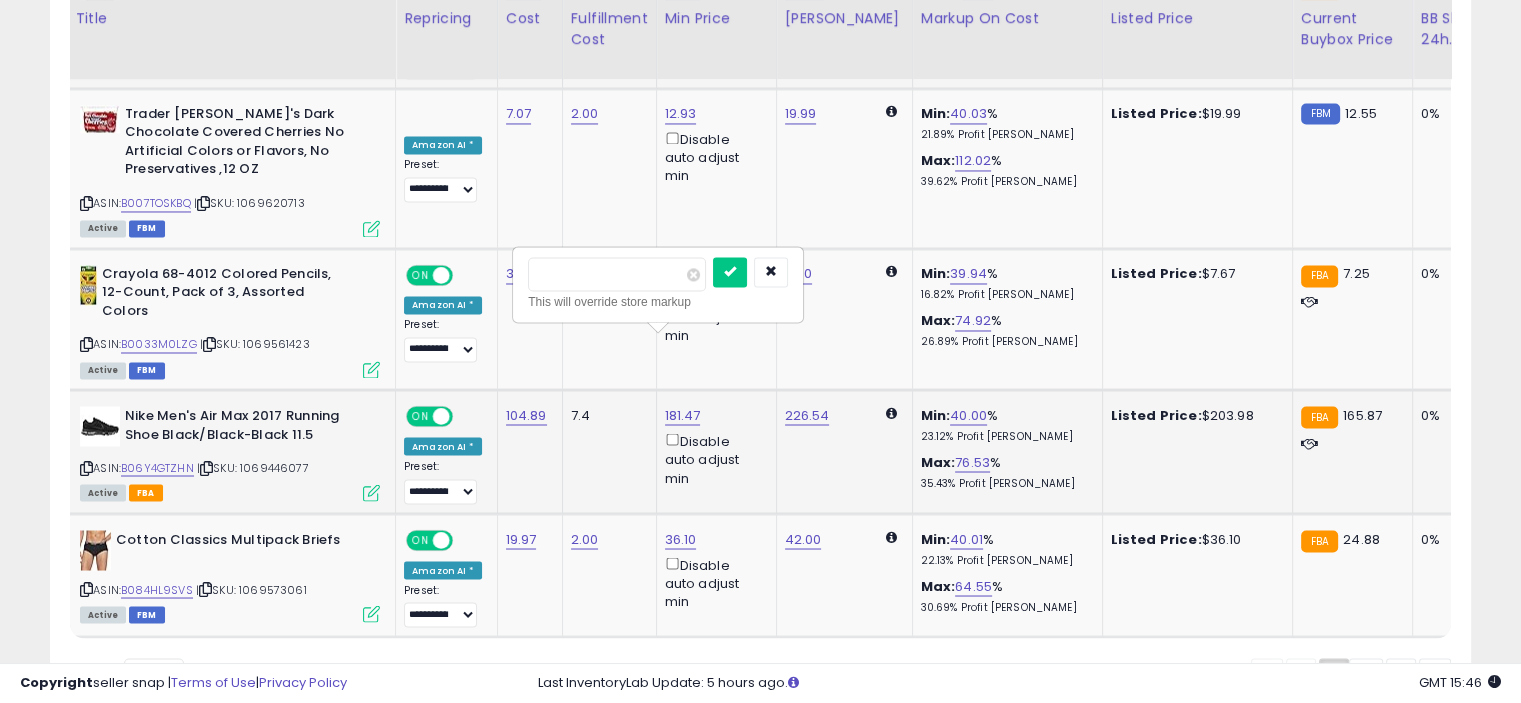 type on "*" 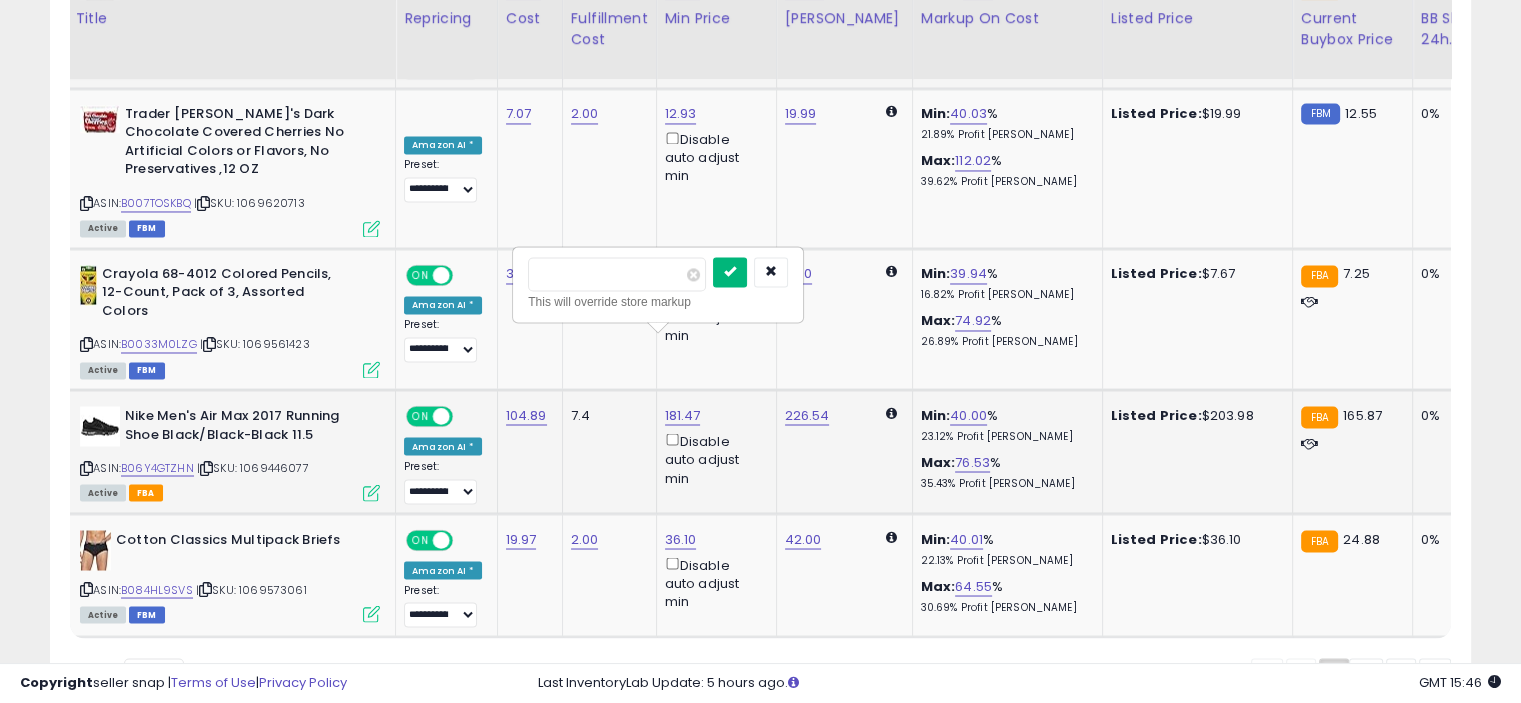 type on "***" 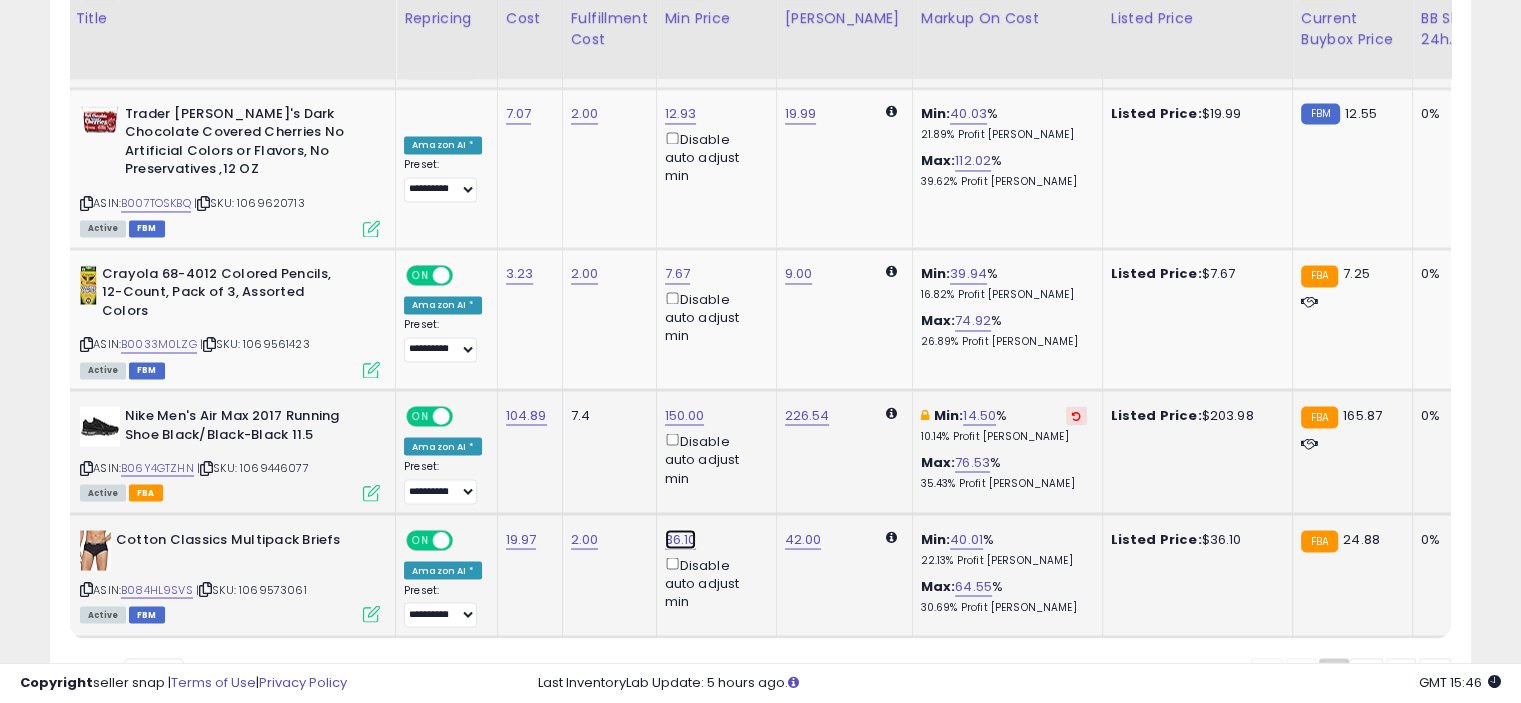 click on "36.10" at bounding box center (683, -2829) 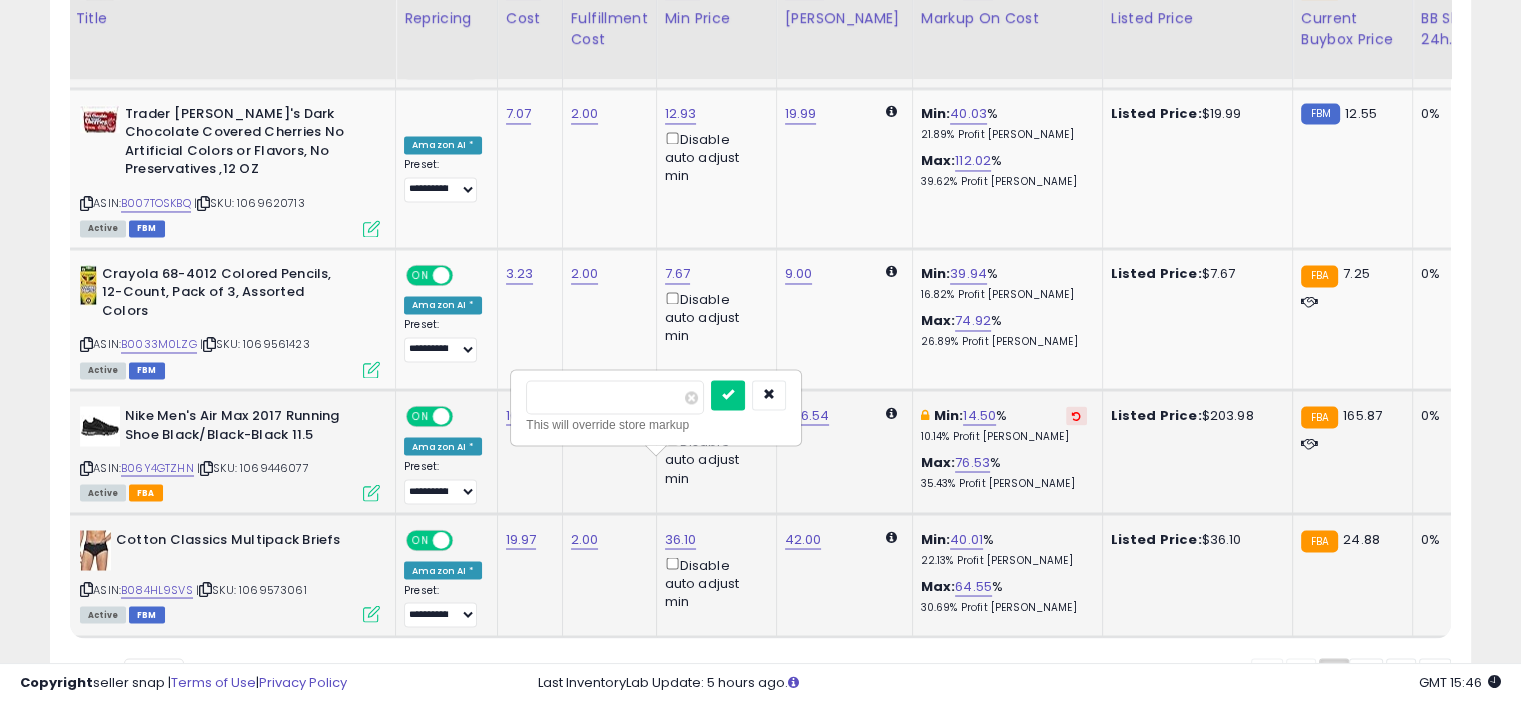 type on "*" 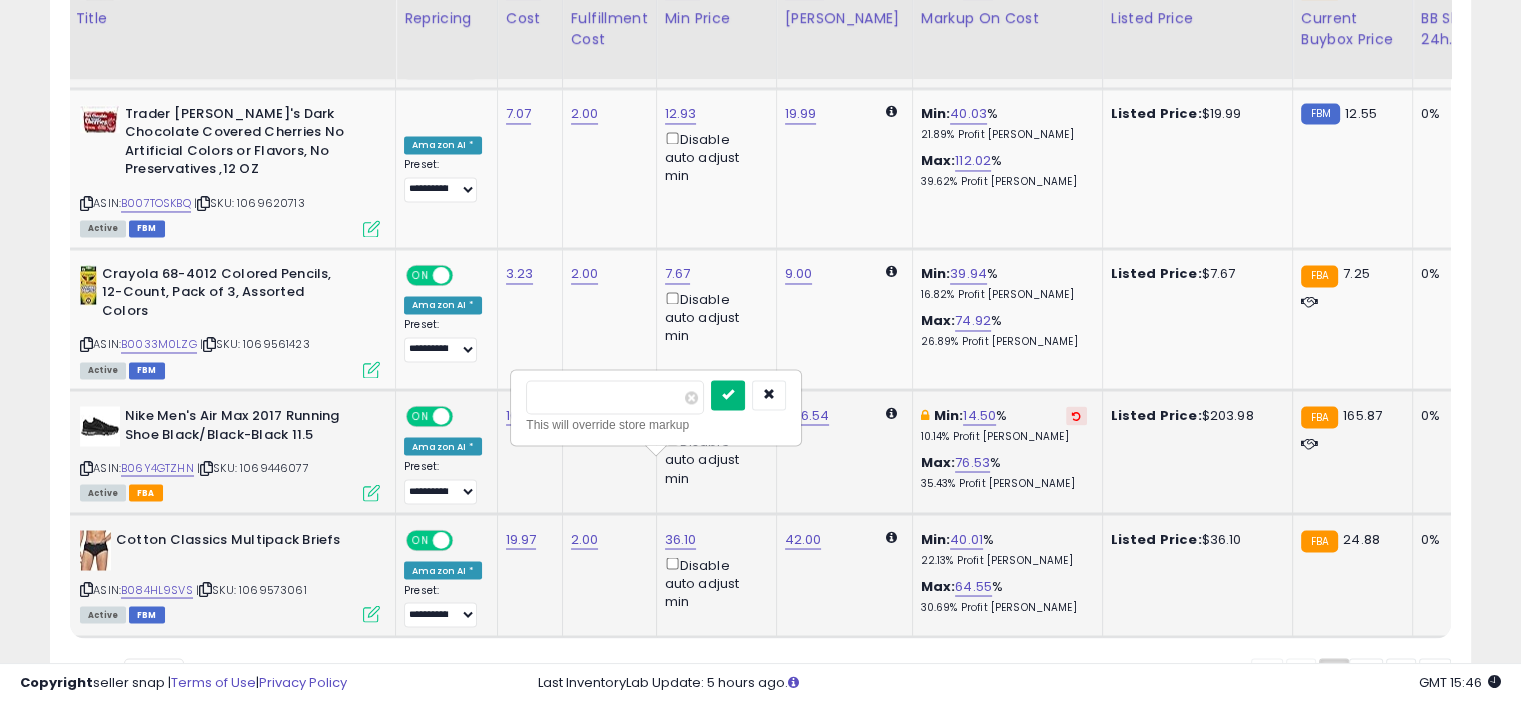 type on "**" 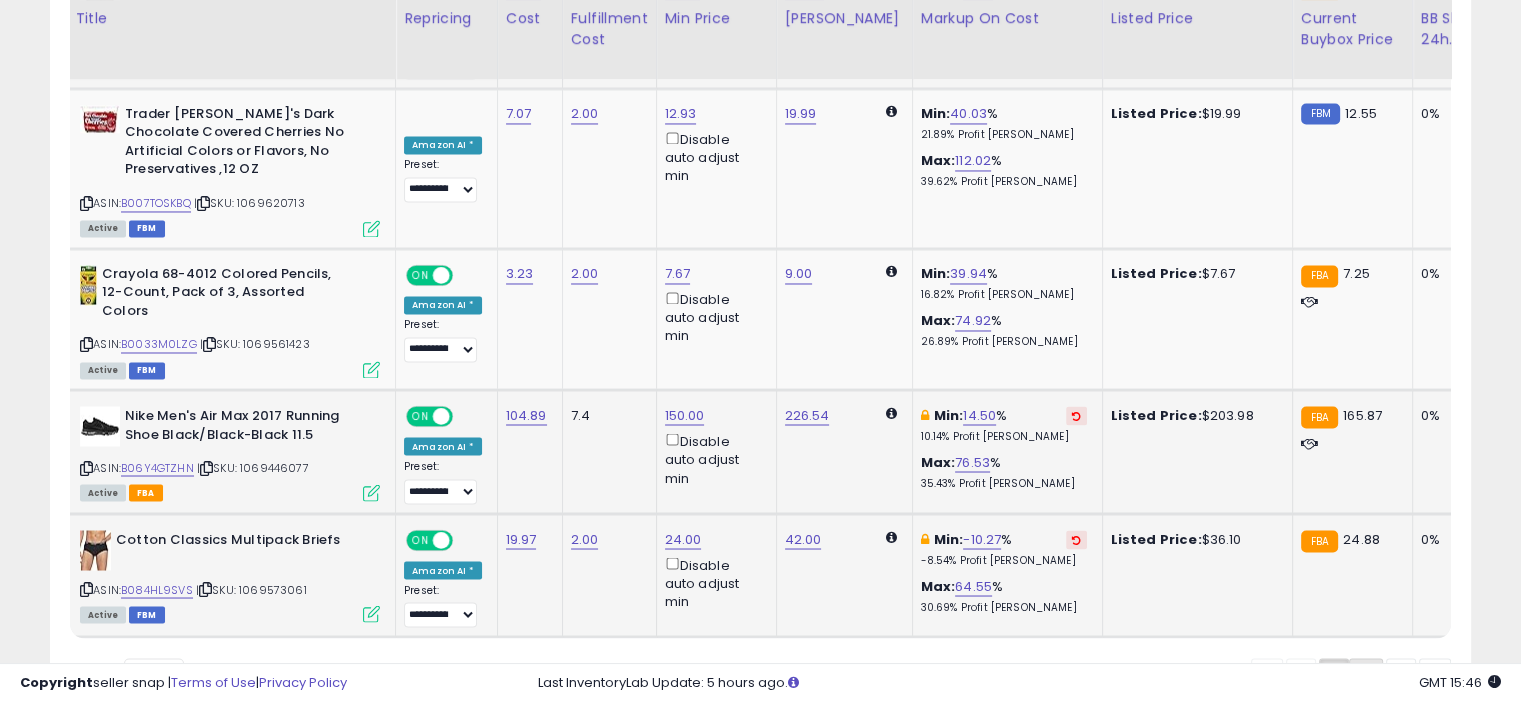 click on "2" 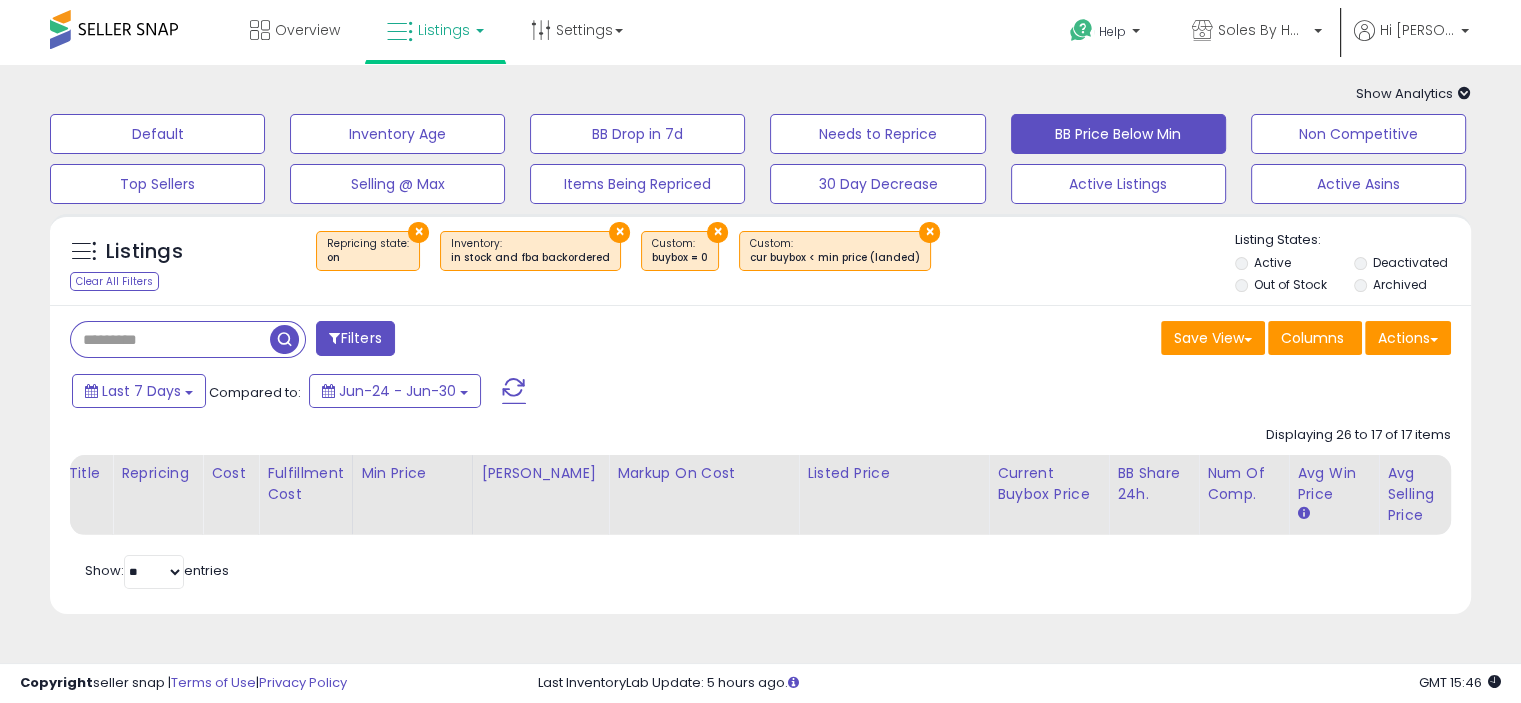 scroll, scrollTop: 0, scrollLeft: 0, axis: both 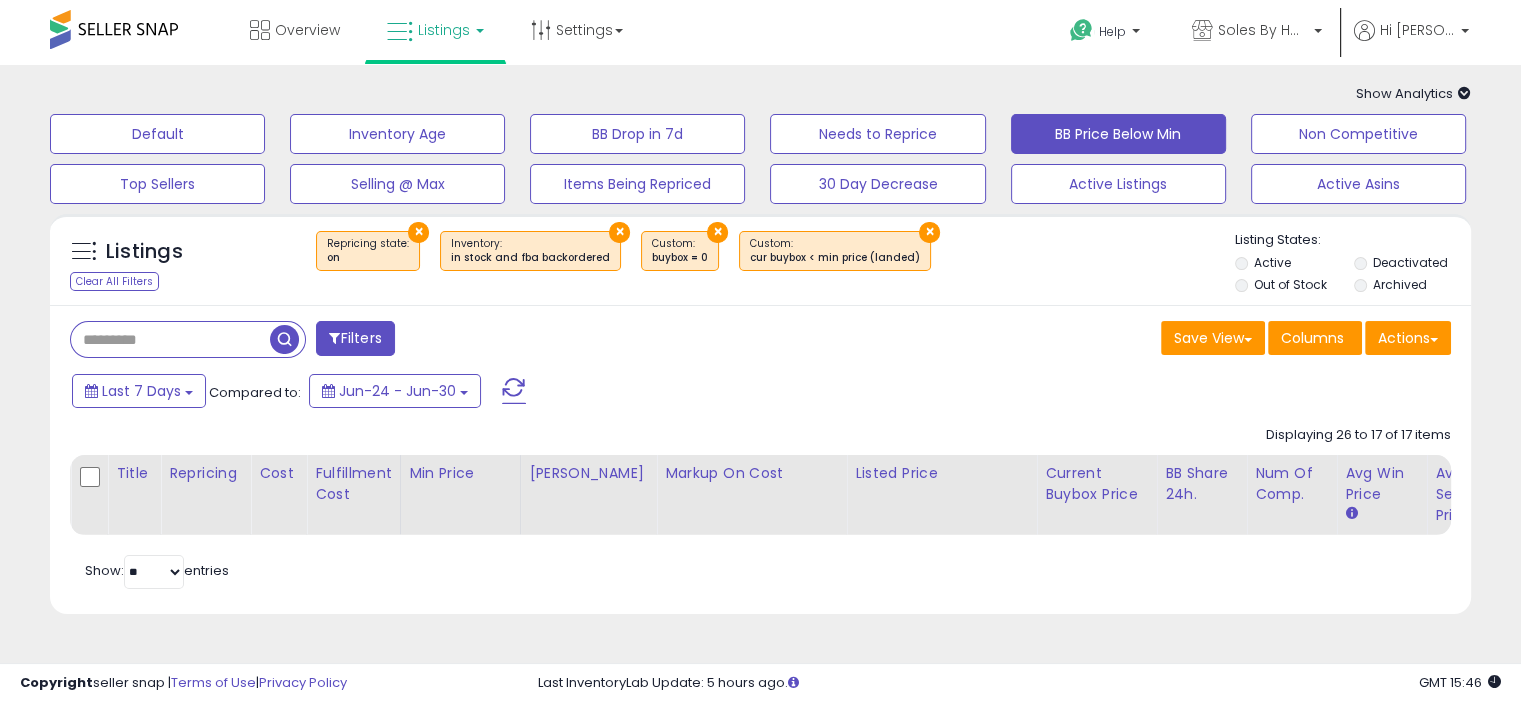 click at bounding box center (114, 29) 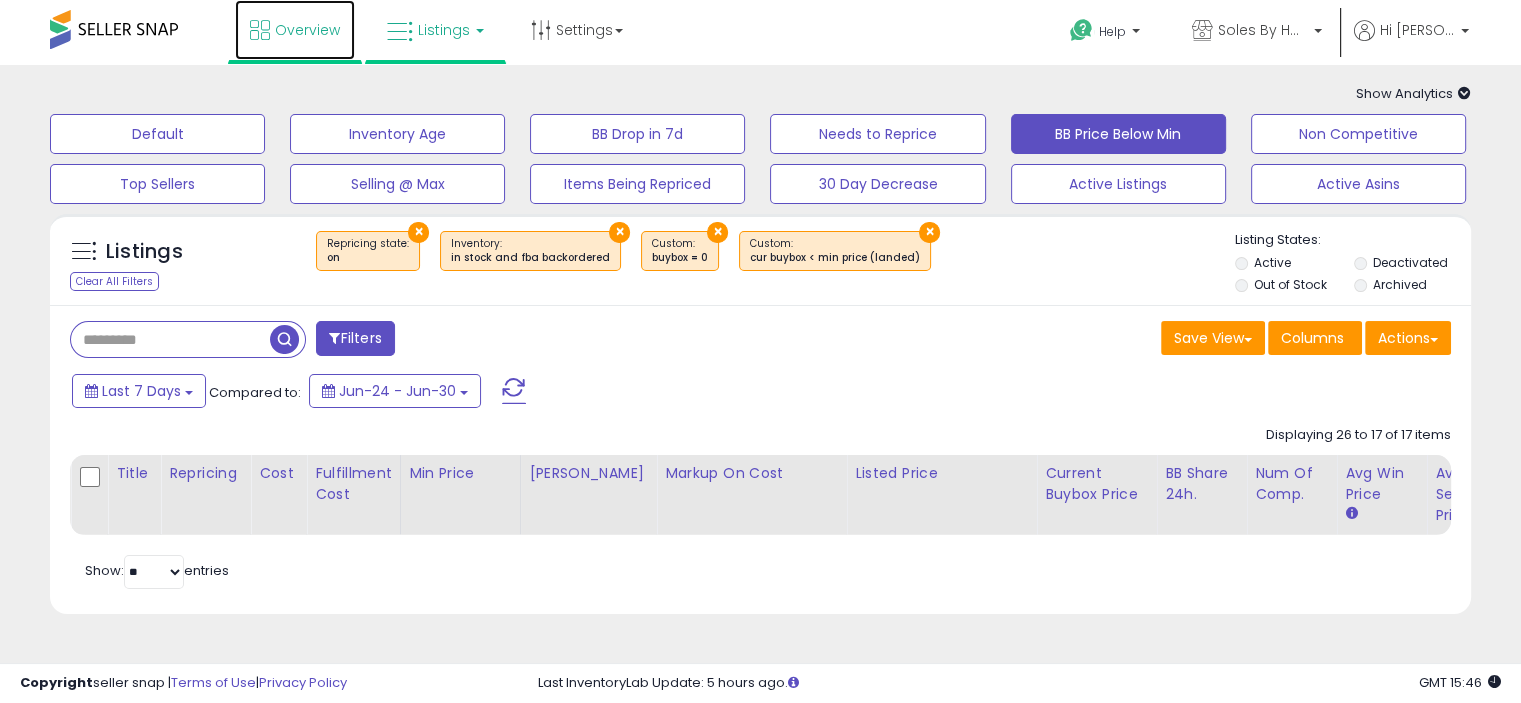 click on "Overview" at bounding box center (295, 30) 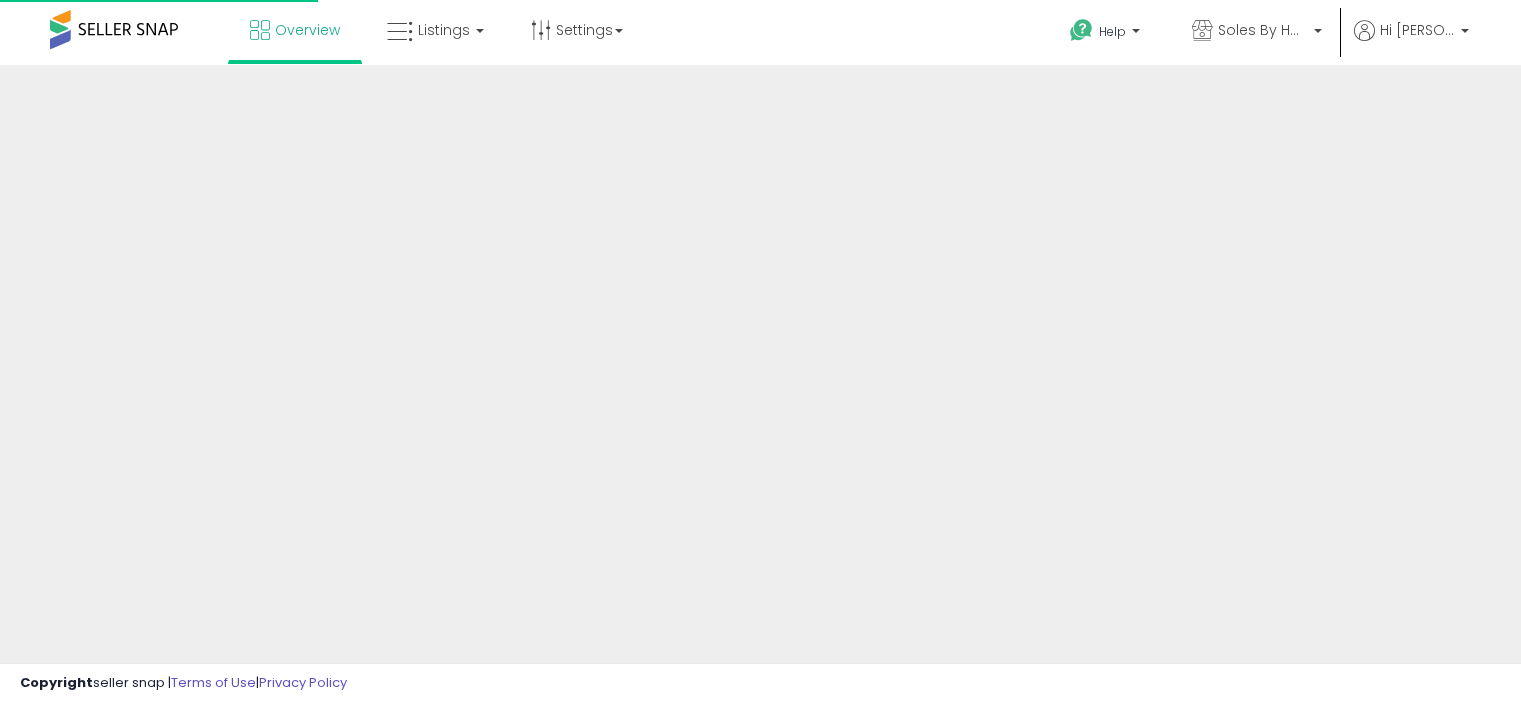 scroll, scrollTop: 0, scrollLeft: 0, axis: both 